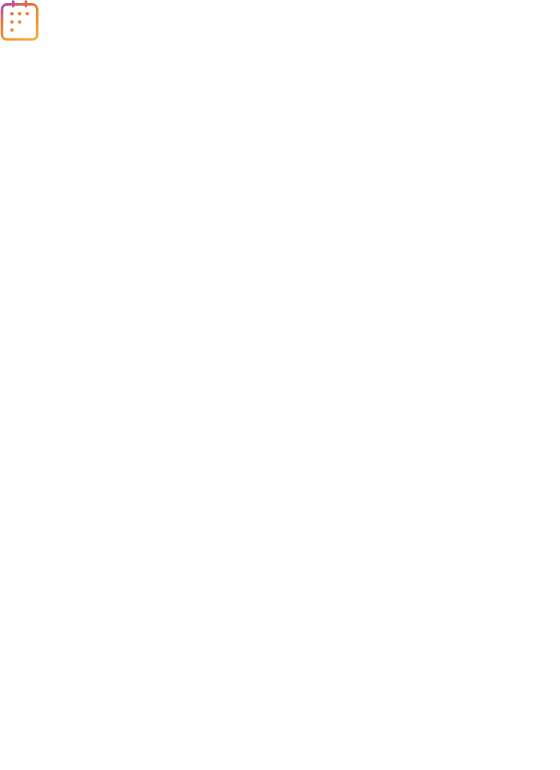 scroll, scrollTop: 0, scrollLeft: 0, axis: both 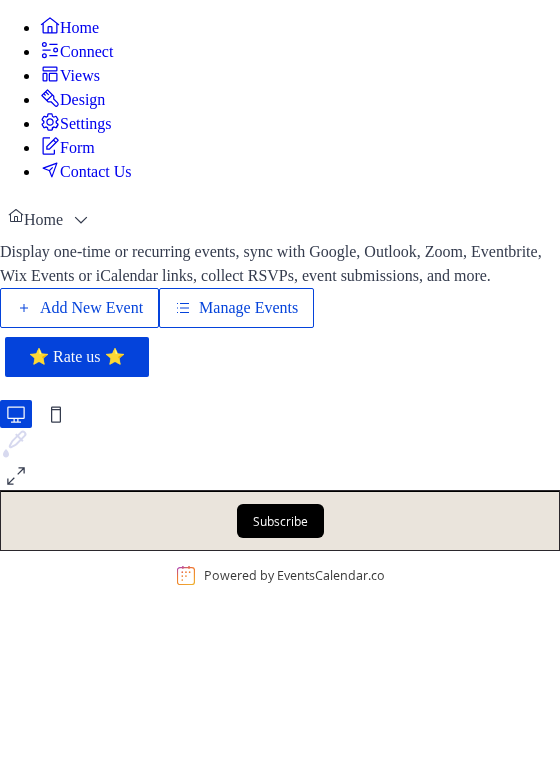 click on "Add New Event" at bounding box center [79, 308] 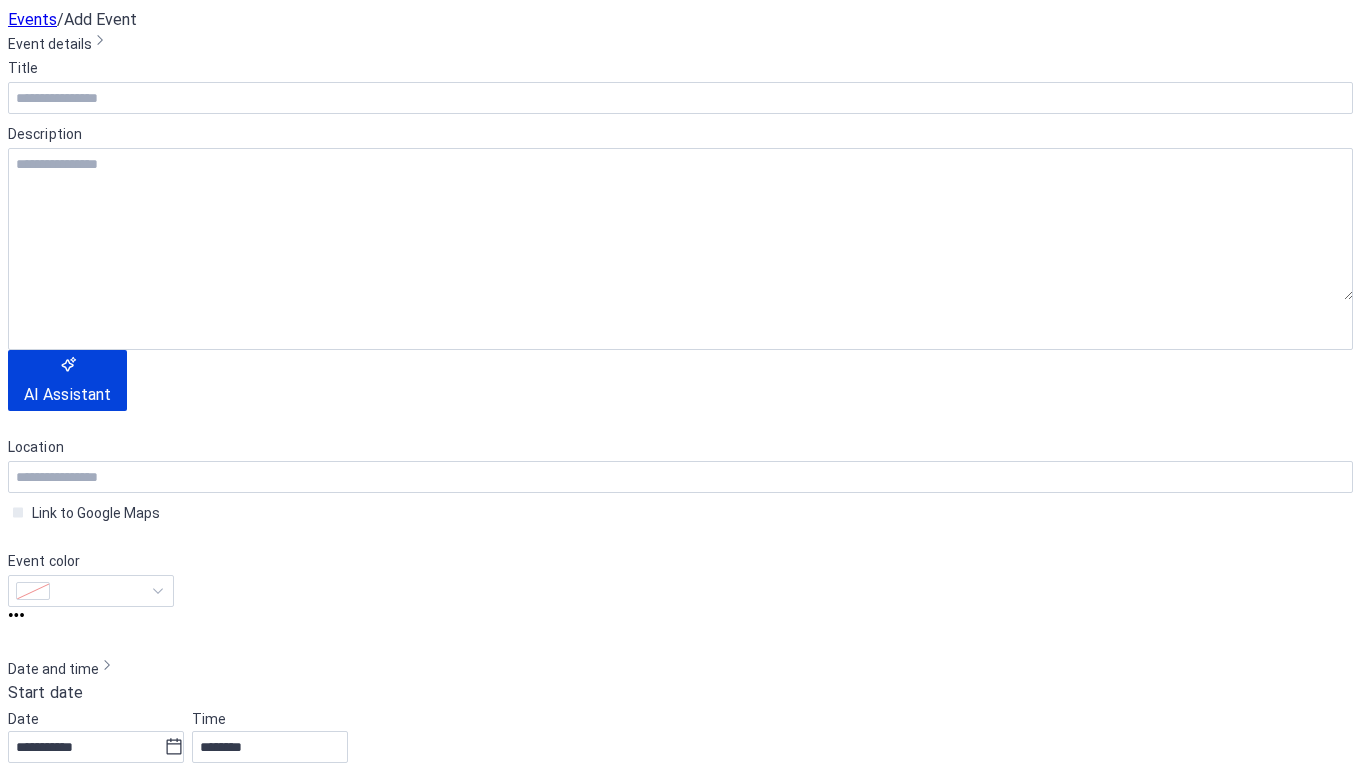 scroll, scrollTop: 0, scrollLeft: 0, axis: both 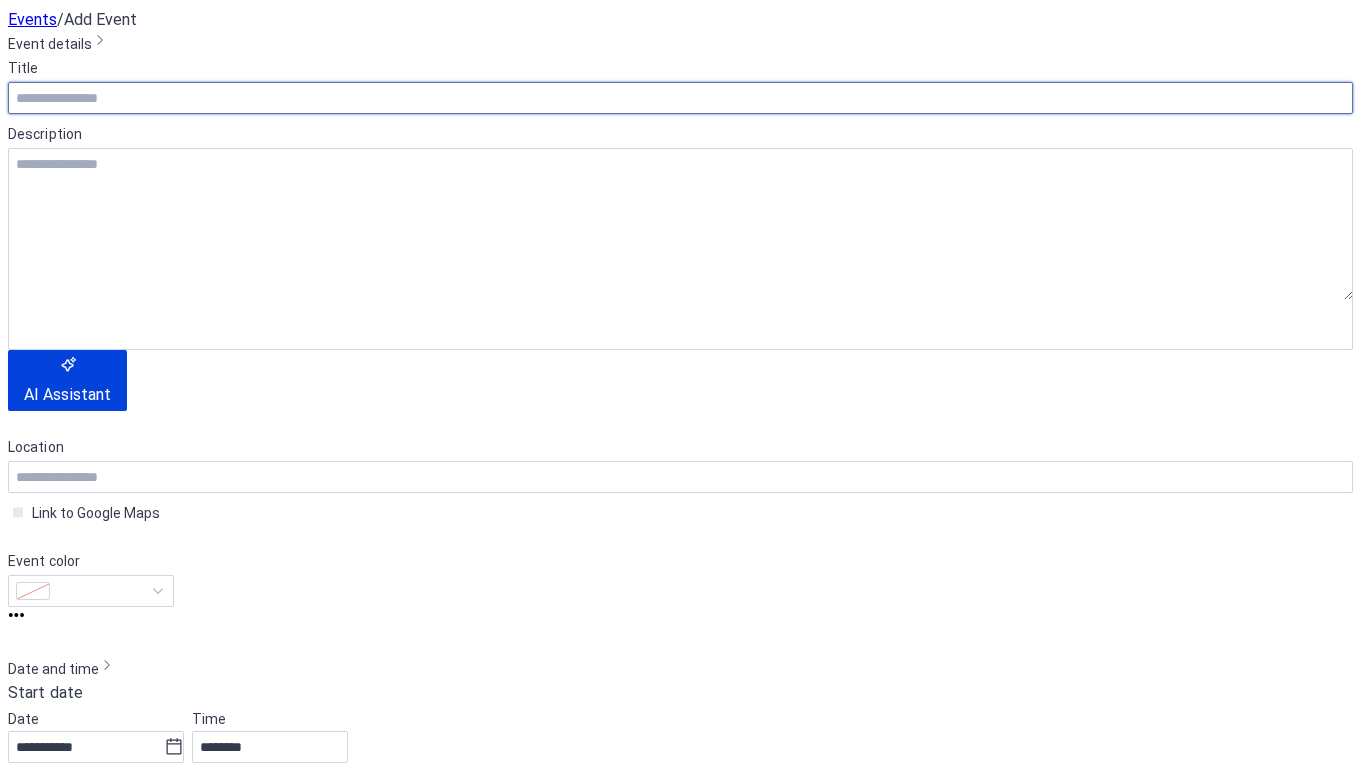 click at bounding box center [680, 98] 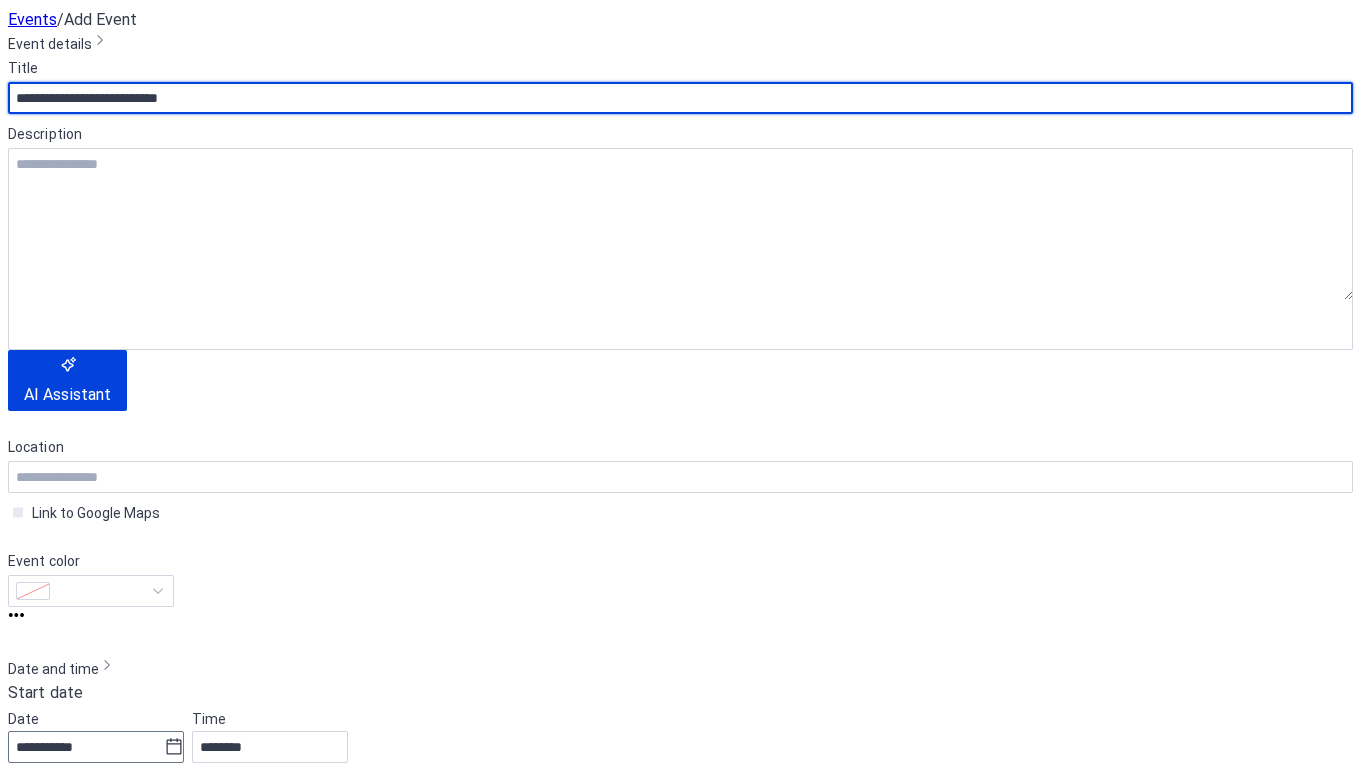 scroll, scrollTop: 276, scrollLeft: 0, axis: vertical 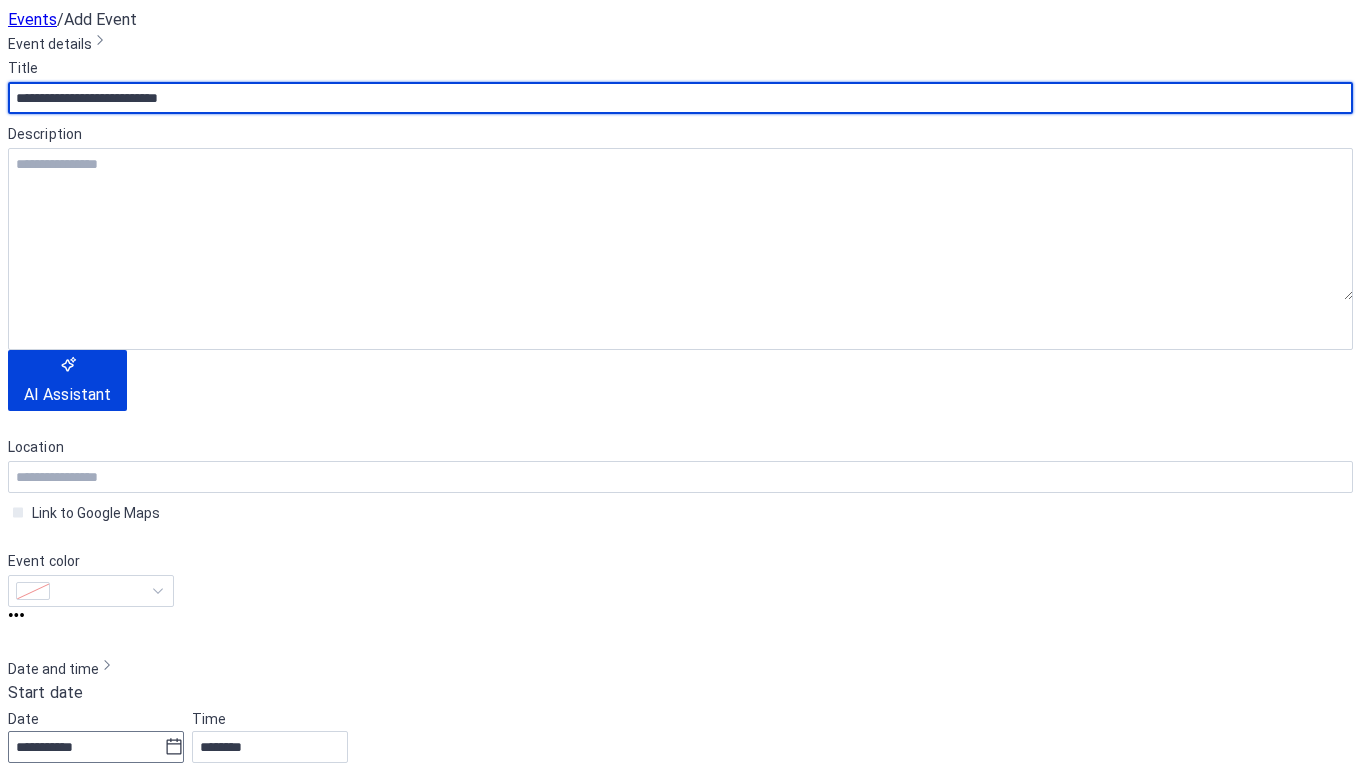 type on "**********" 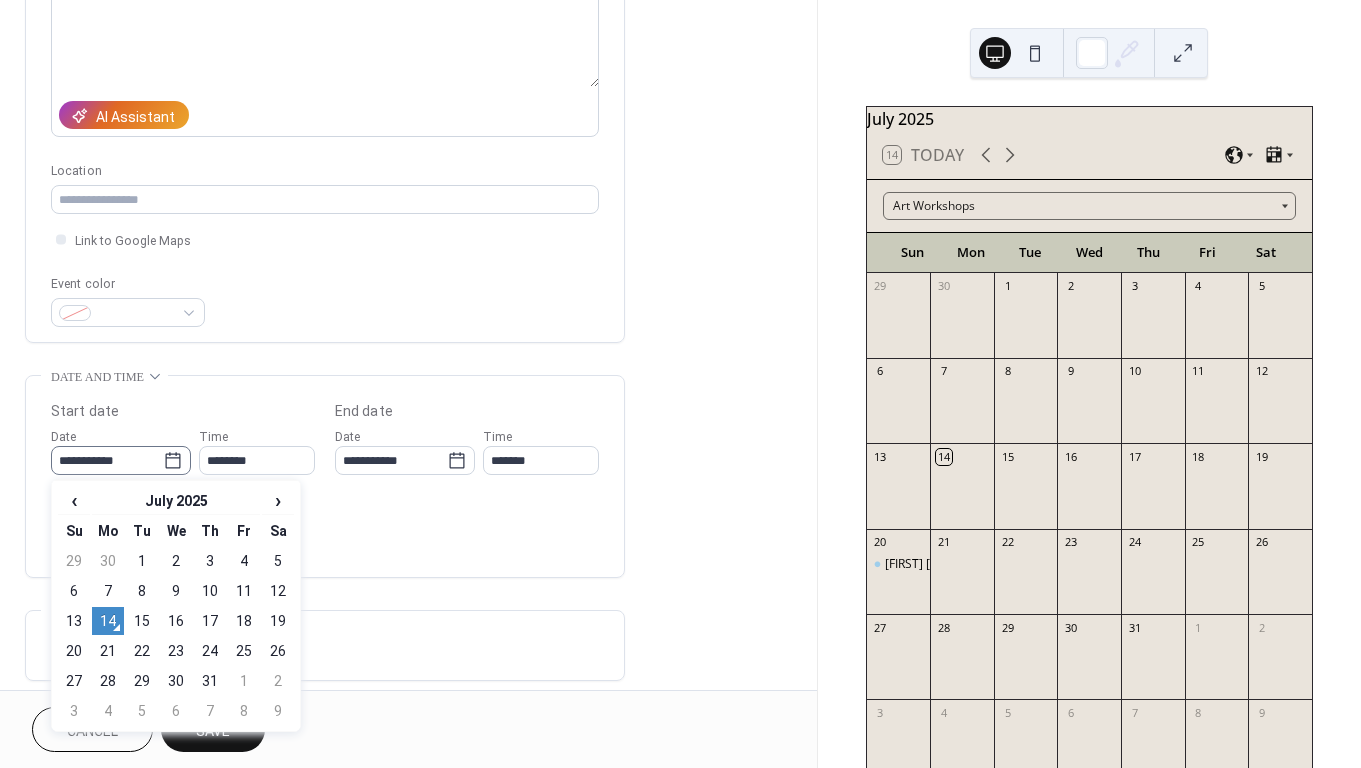 click 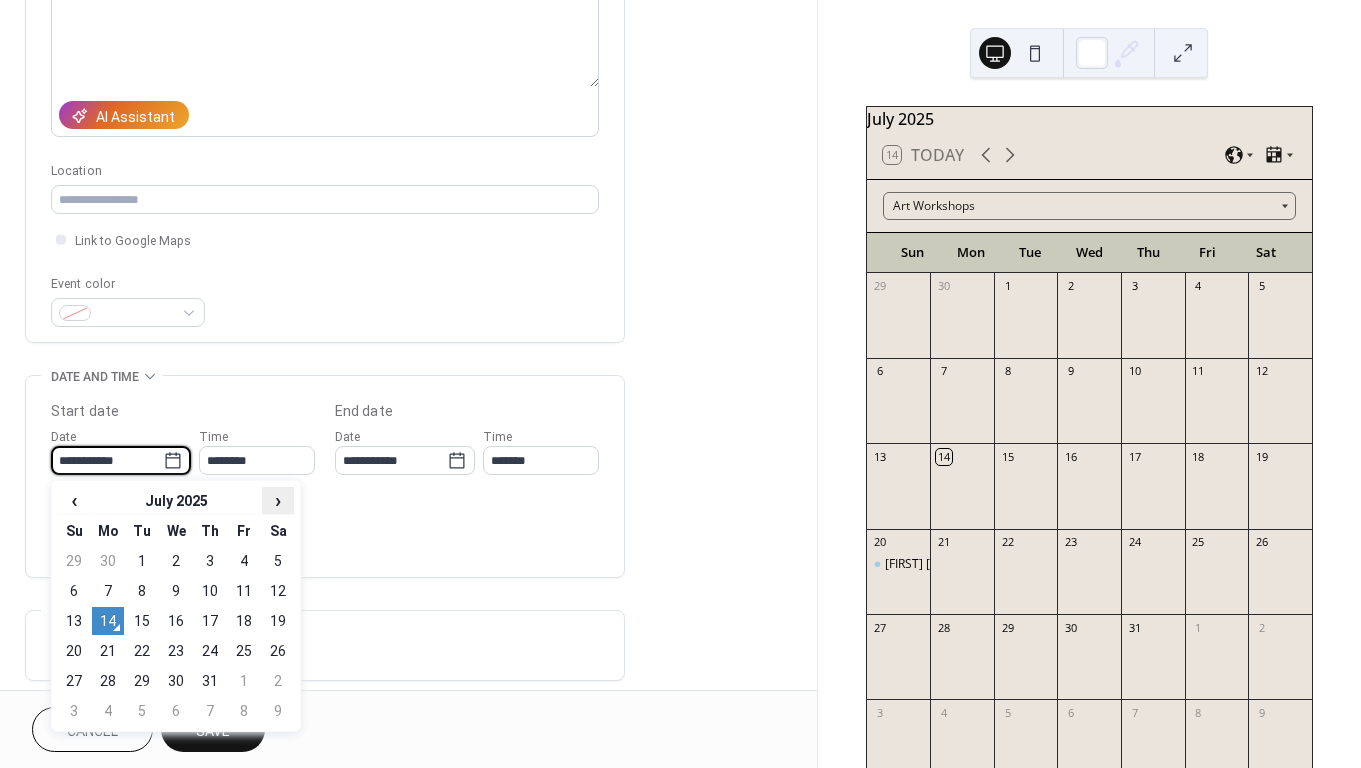 click on "›" at bounding box center (278, 500) 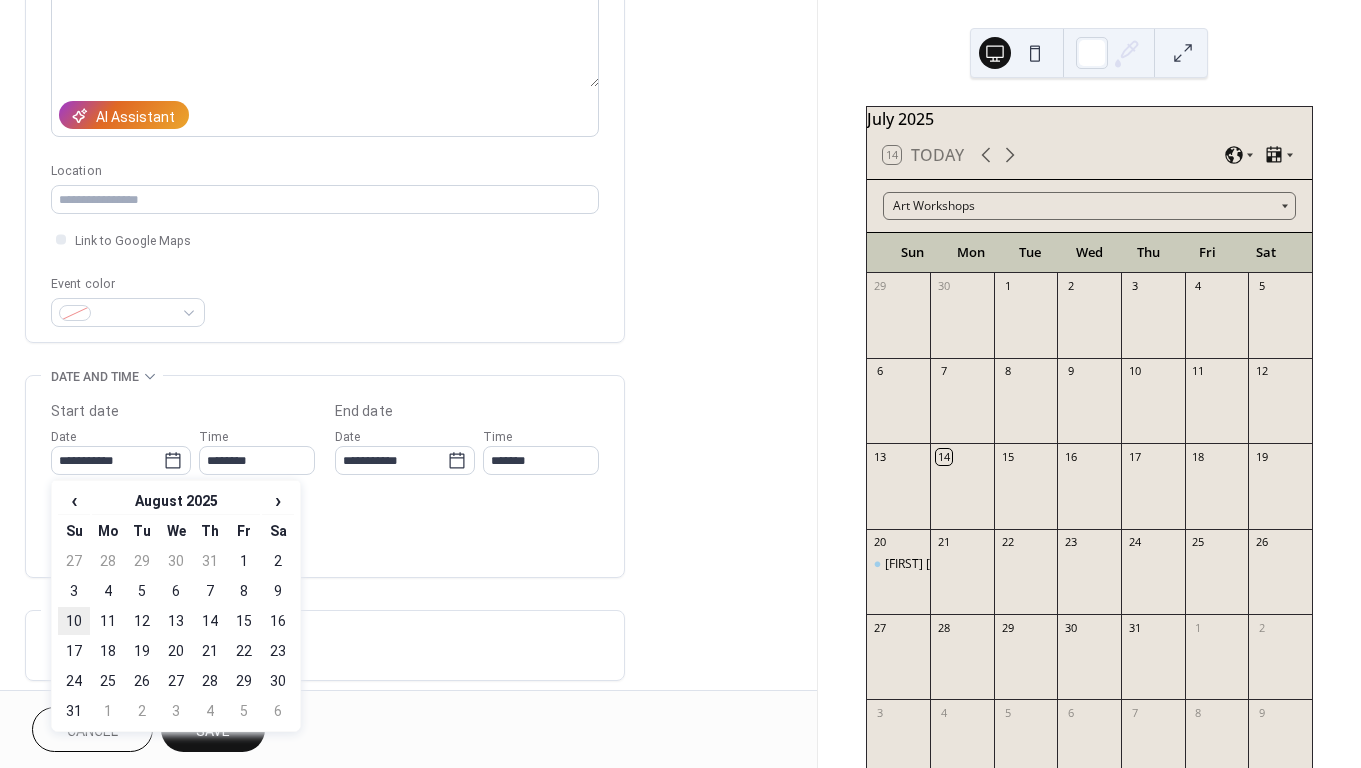 click on "10" at bounding box center [74, 621] 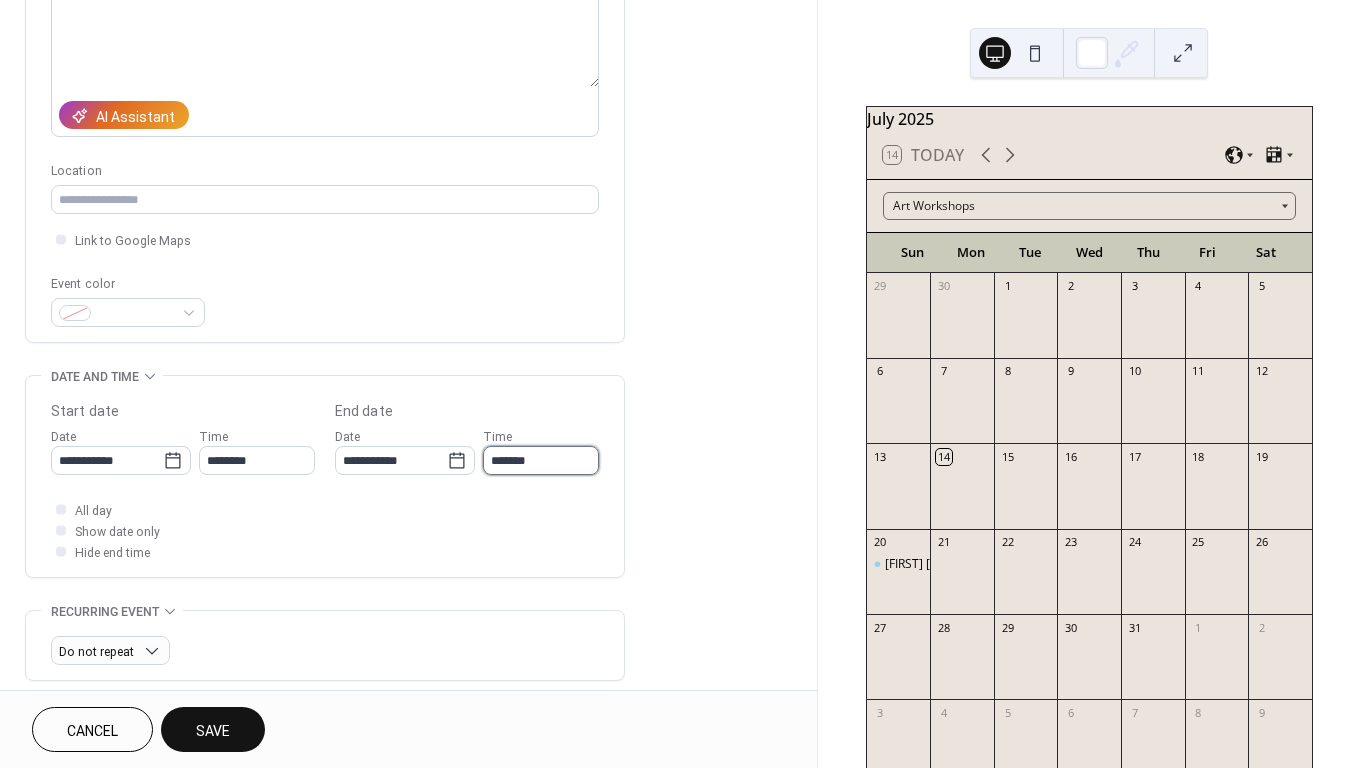 click on "*******" at bounding box center [541, 460] 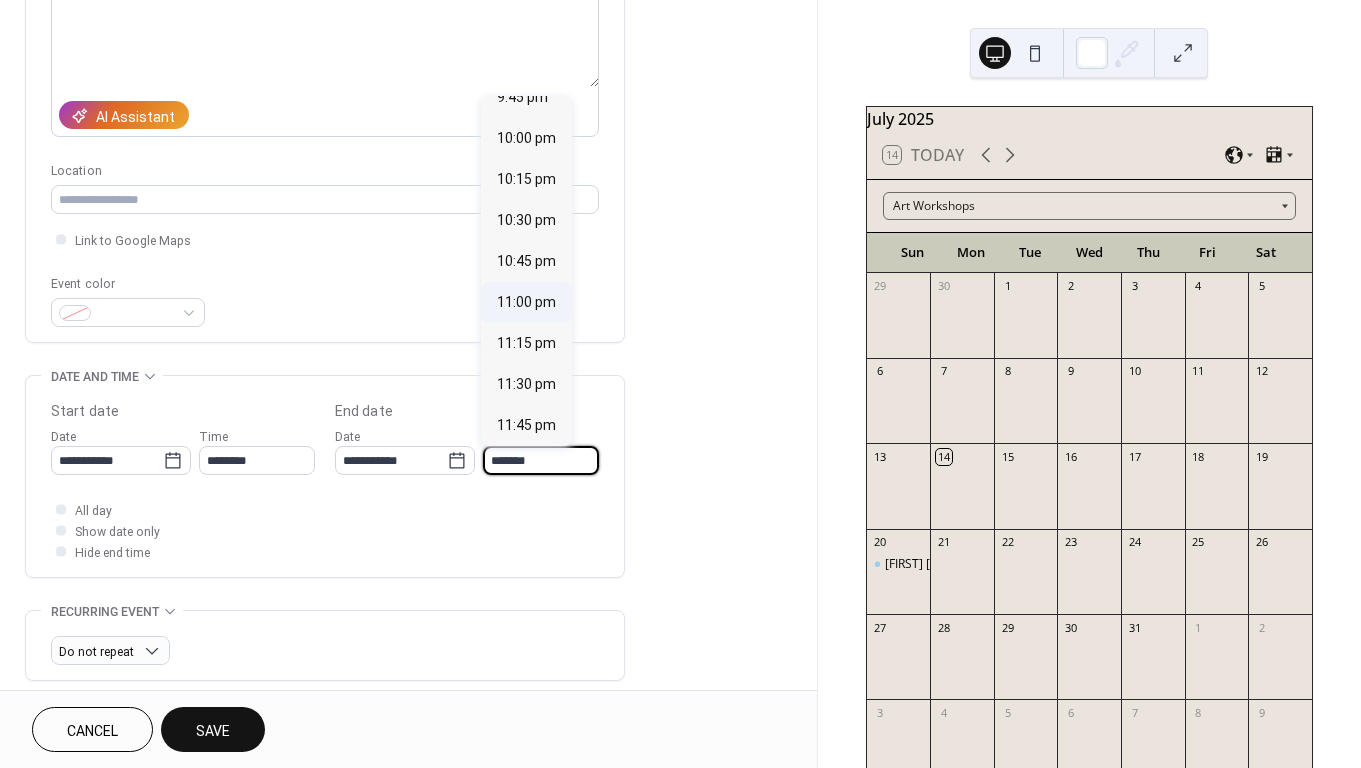 scroll, scrollTop: 1577, scrollLeft: 0, axis: vertical 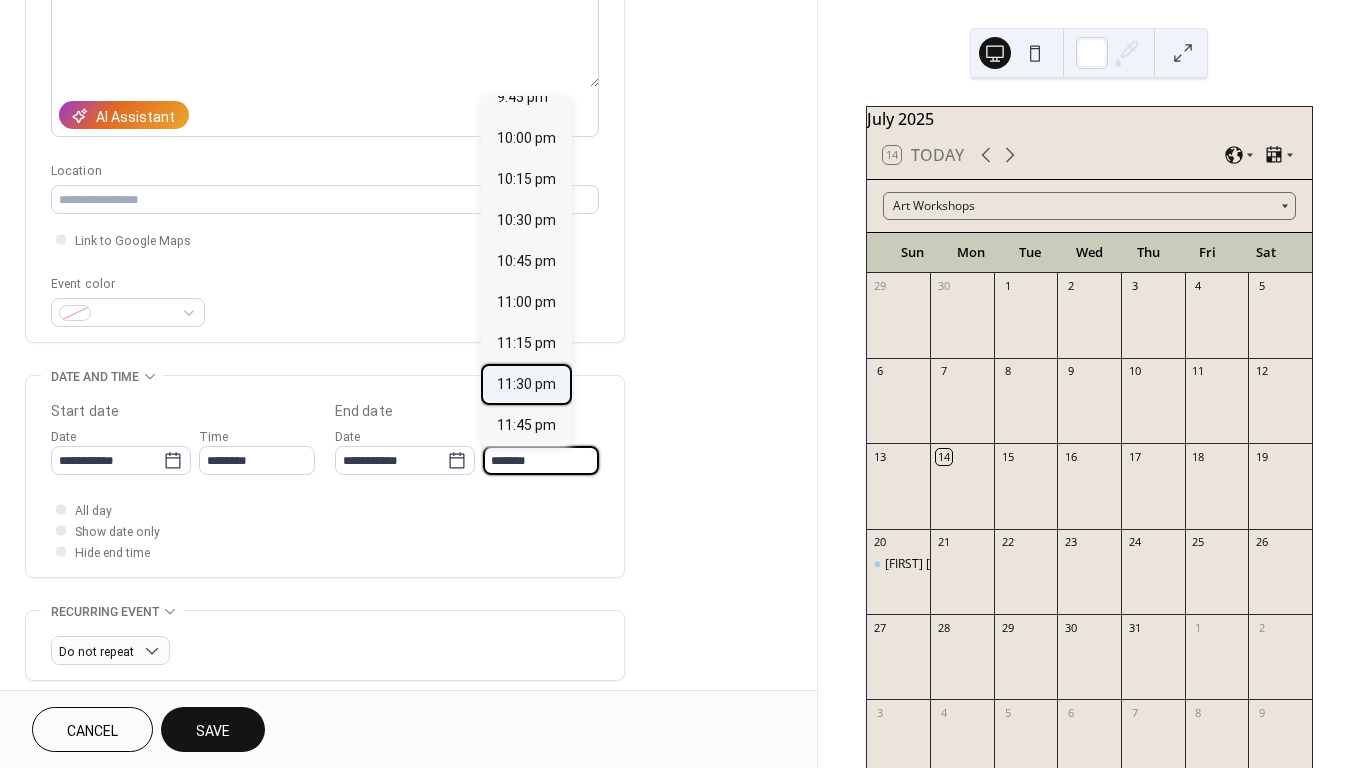 click on "11:30 pm" at bounding box center [526, 384] 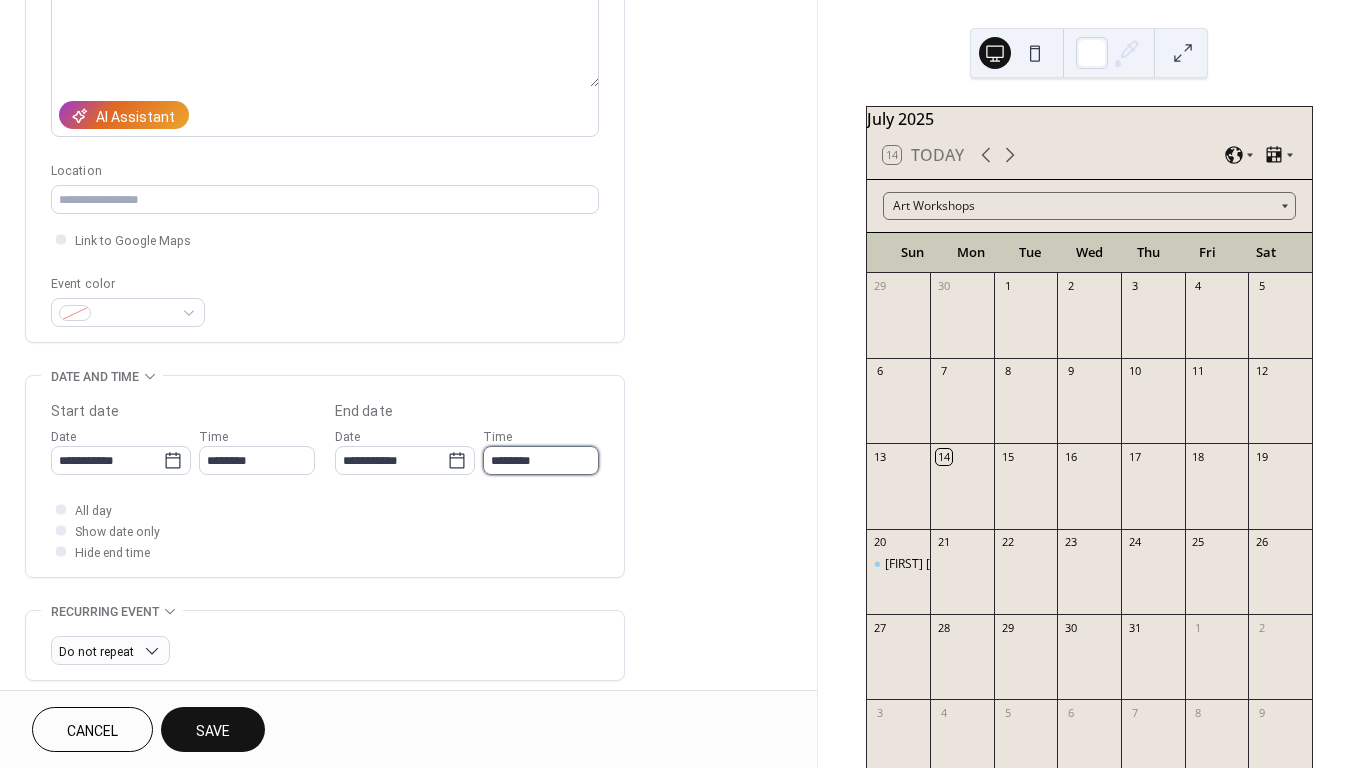 click on "********" at bounding box center [541, 460] 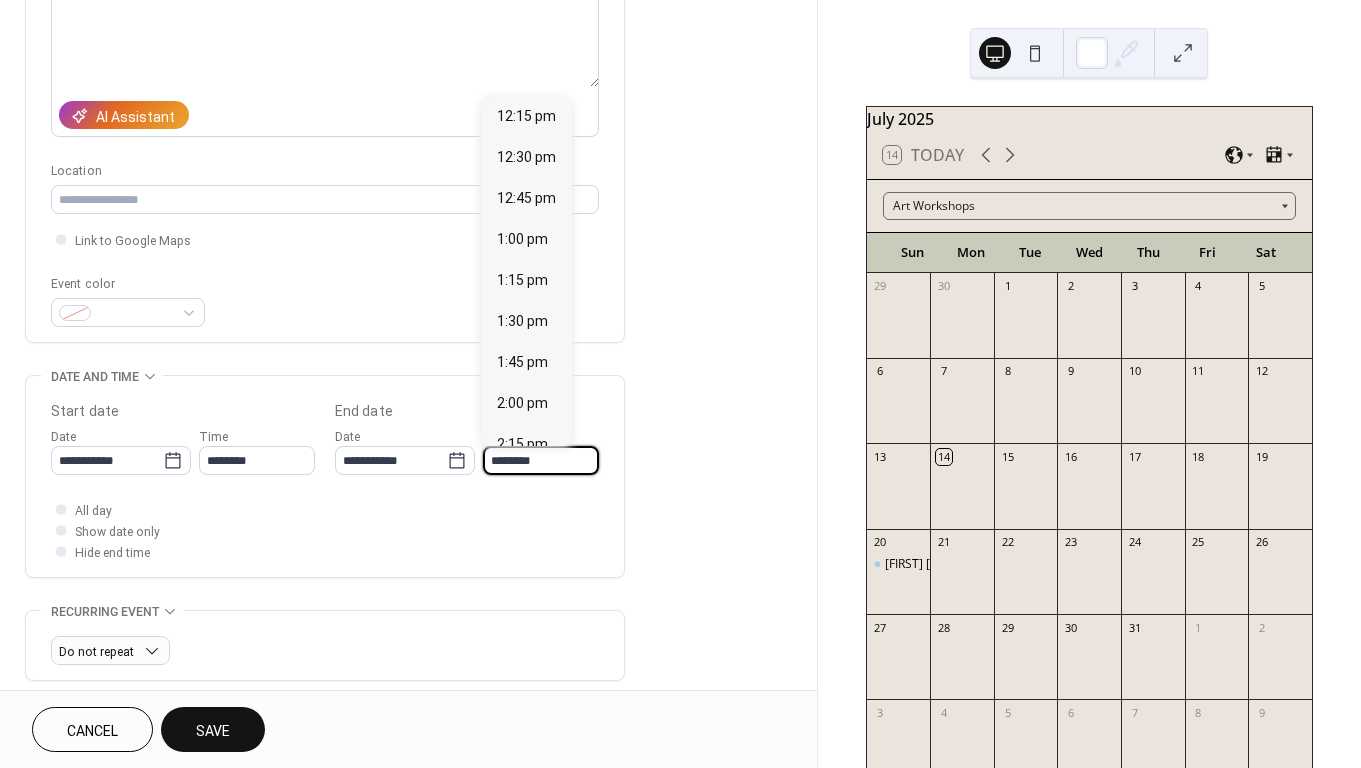 scroll, scrollTop: 1577, scrollLeft: 0, axis: vertical 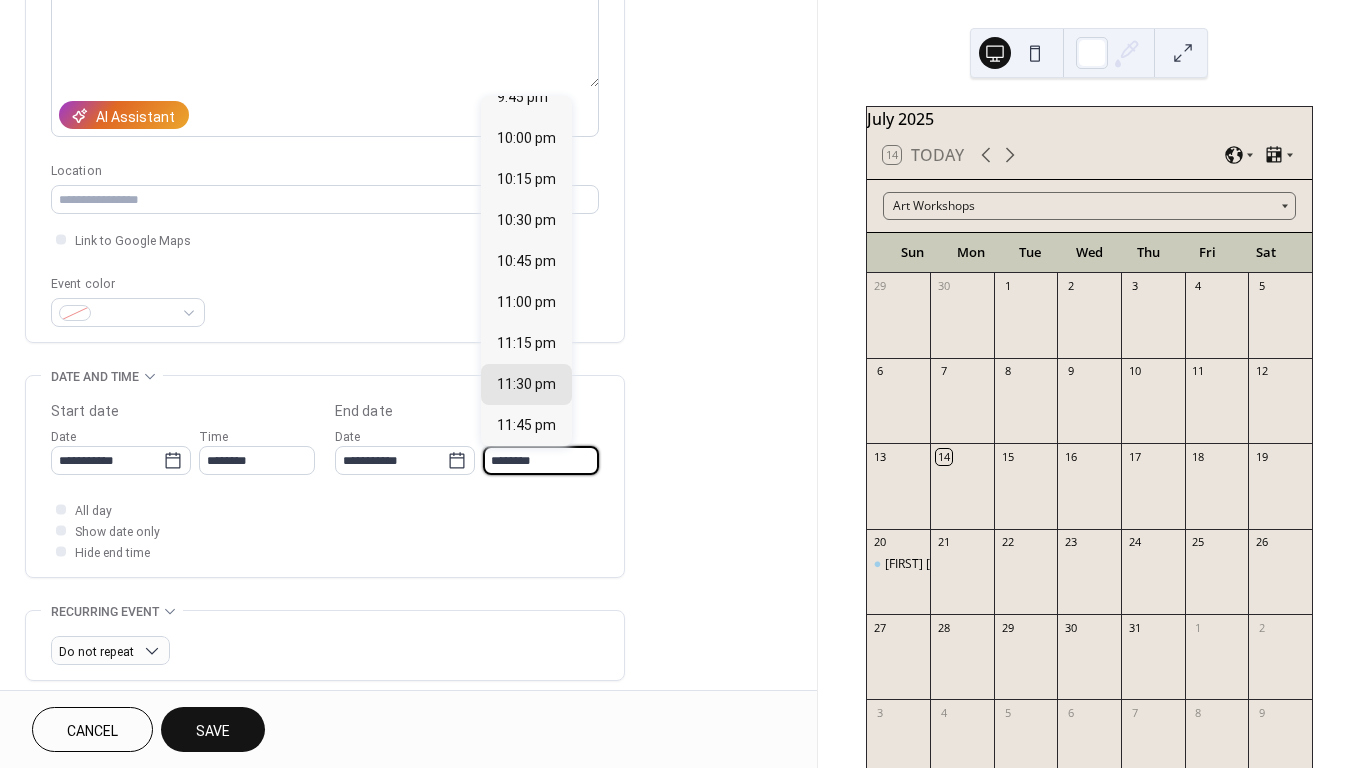 click on "********" at bounding box center [541, 460] 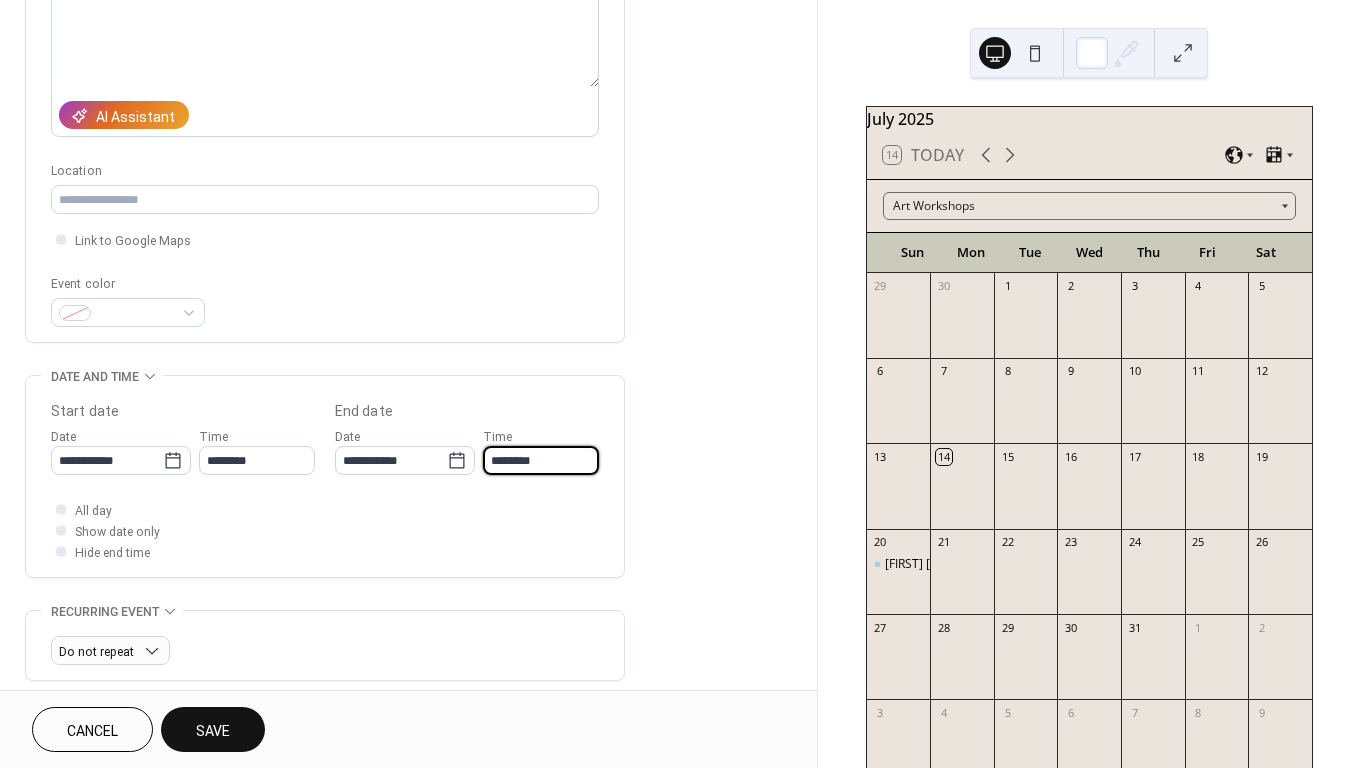 type on "********" 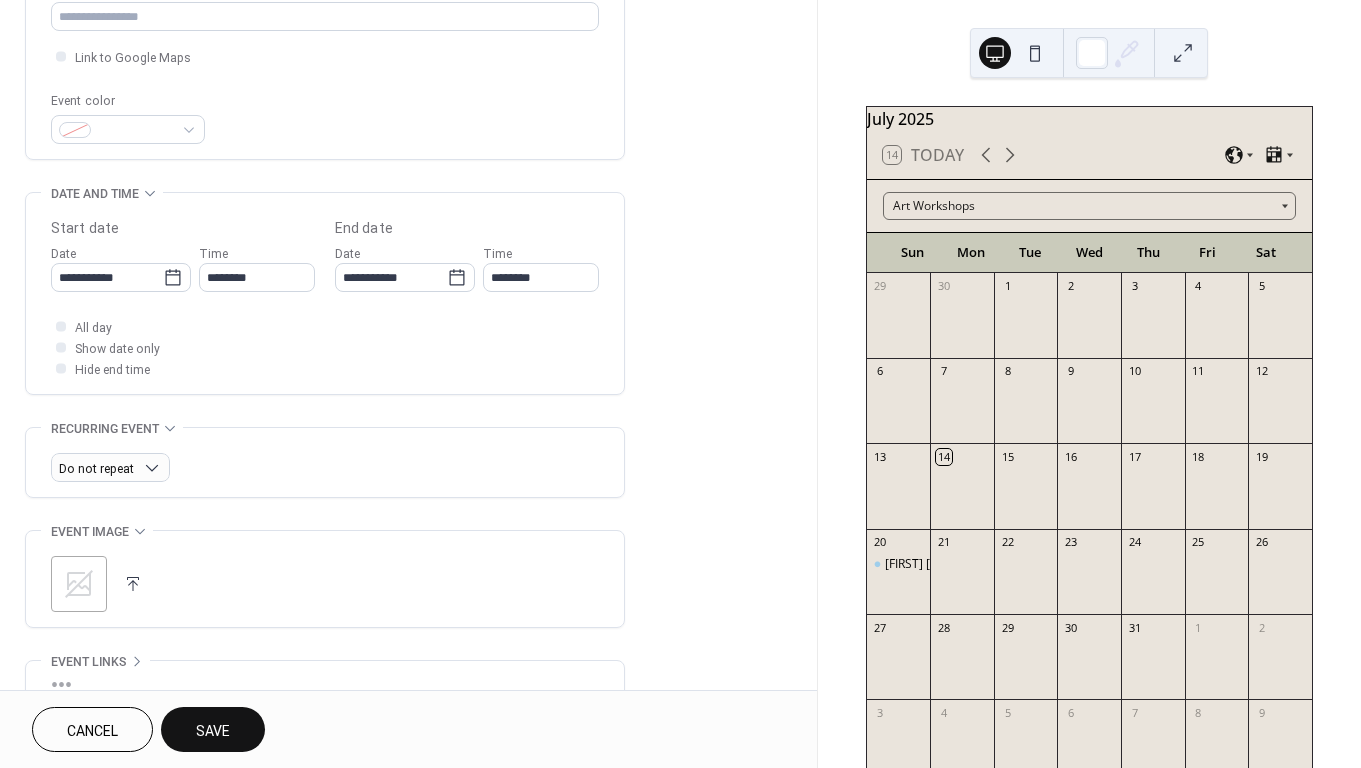 scroll, scrollTop: 469, scrollLeft: 0, axis: vertical 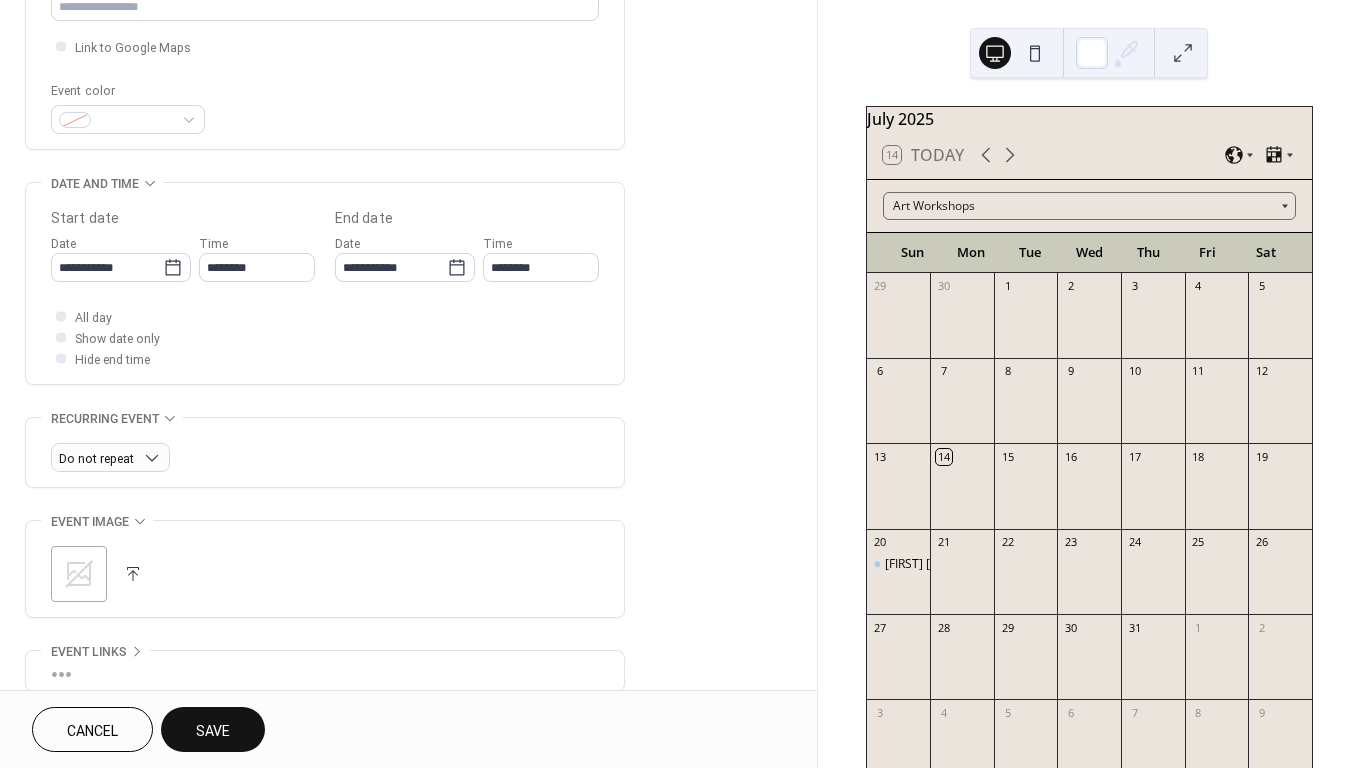 click on "All day Show date only Hide end time" at bounding box center [325, 337] 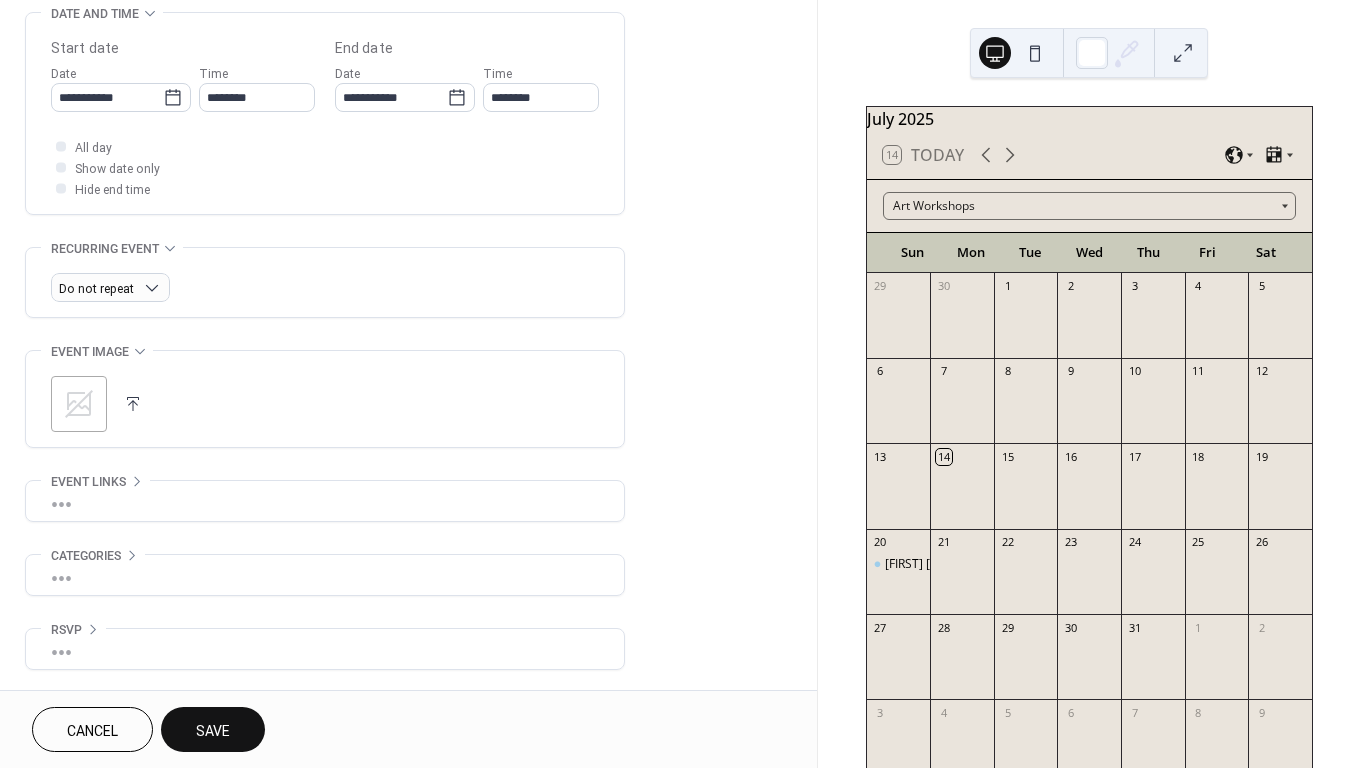 scroll, scrollTop: 639, scrollLeft: 0, axis: vertical 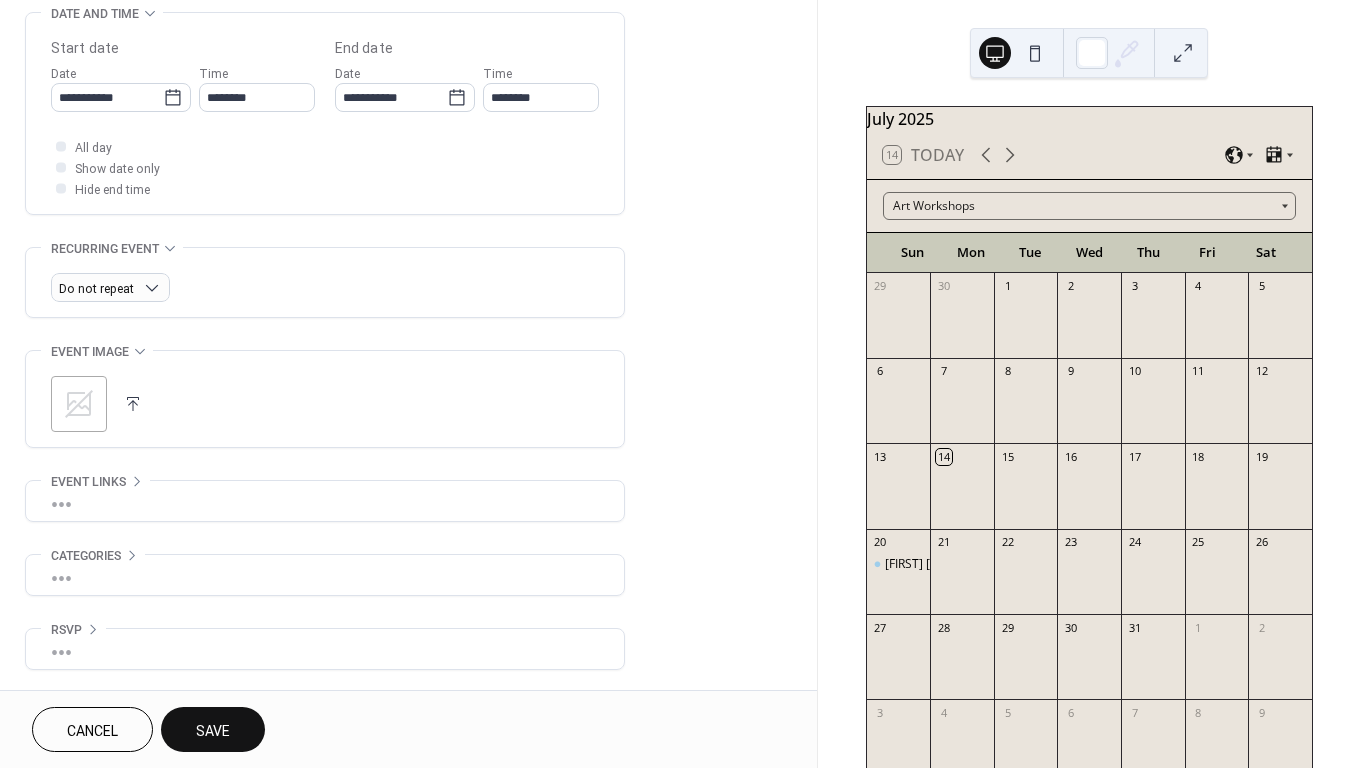 click on "Save" at bounding box center [213, 731] 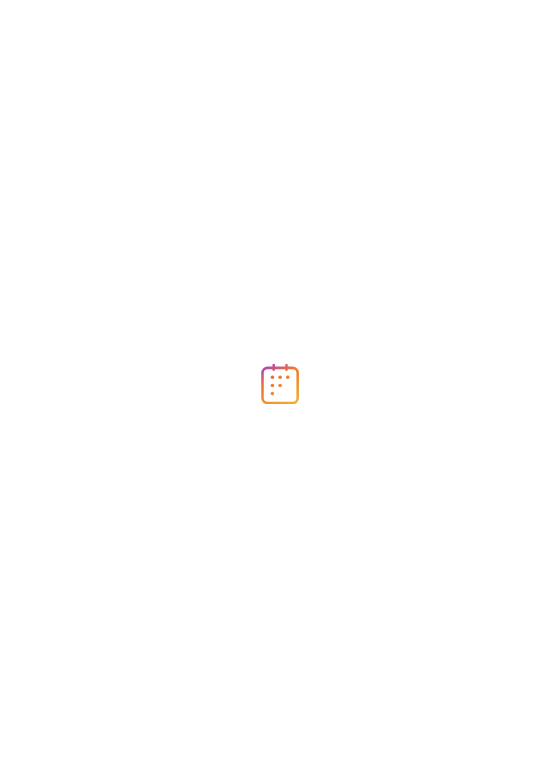 scroll, scrollTop: 0, scrollLeft: 0, axis: both 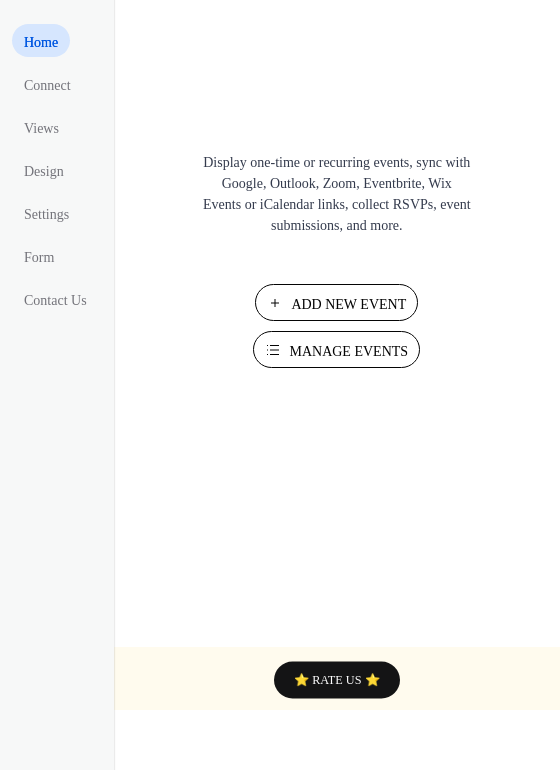 click on "Add New Event" at bounding box center (336, 302) 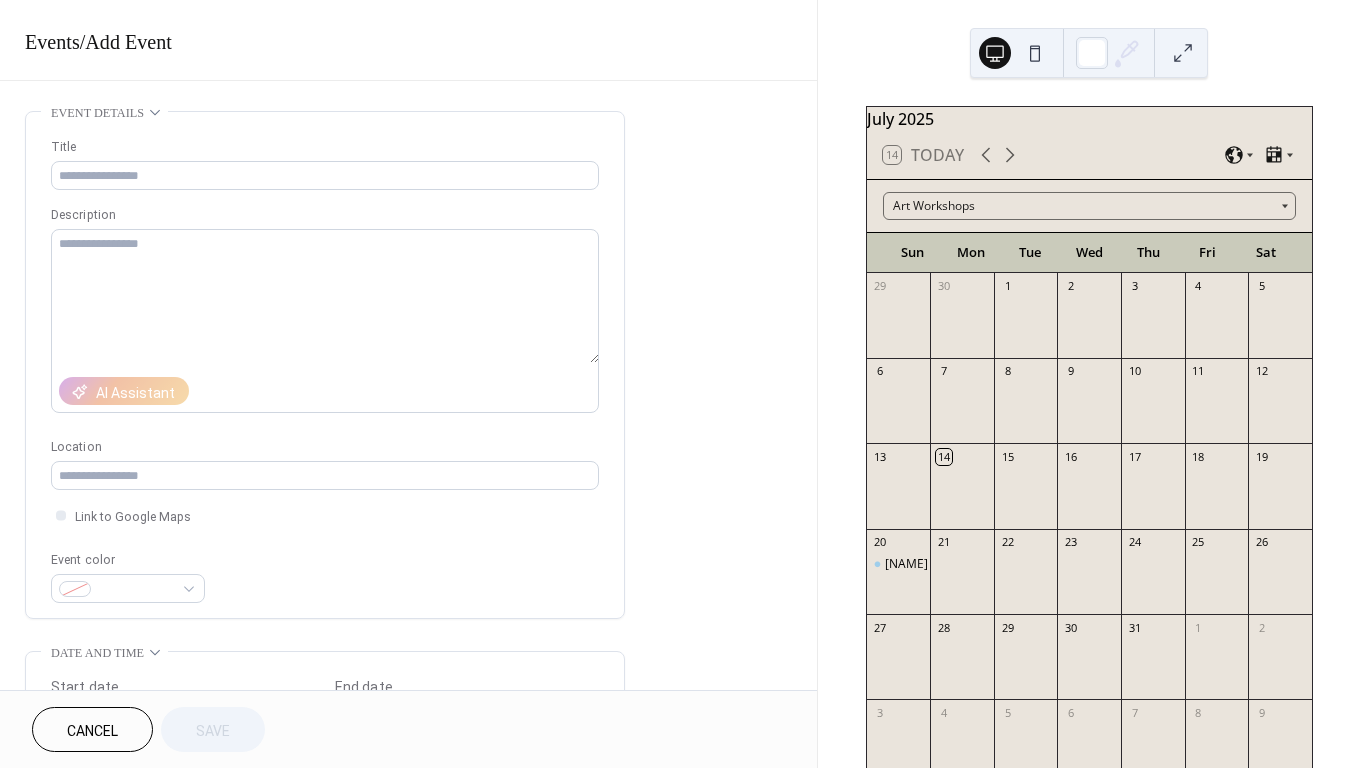 scroll, scrollTop: 0, scrollLeft: 0, axis: both 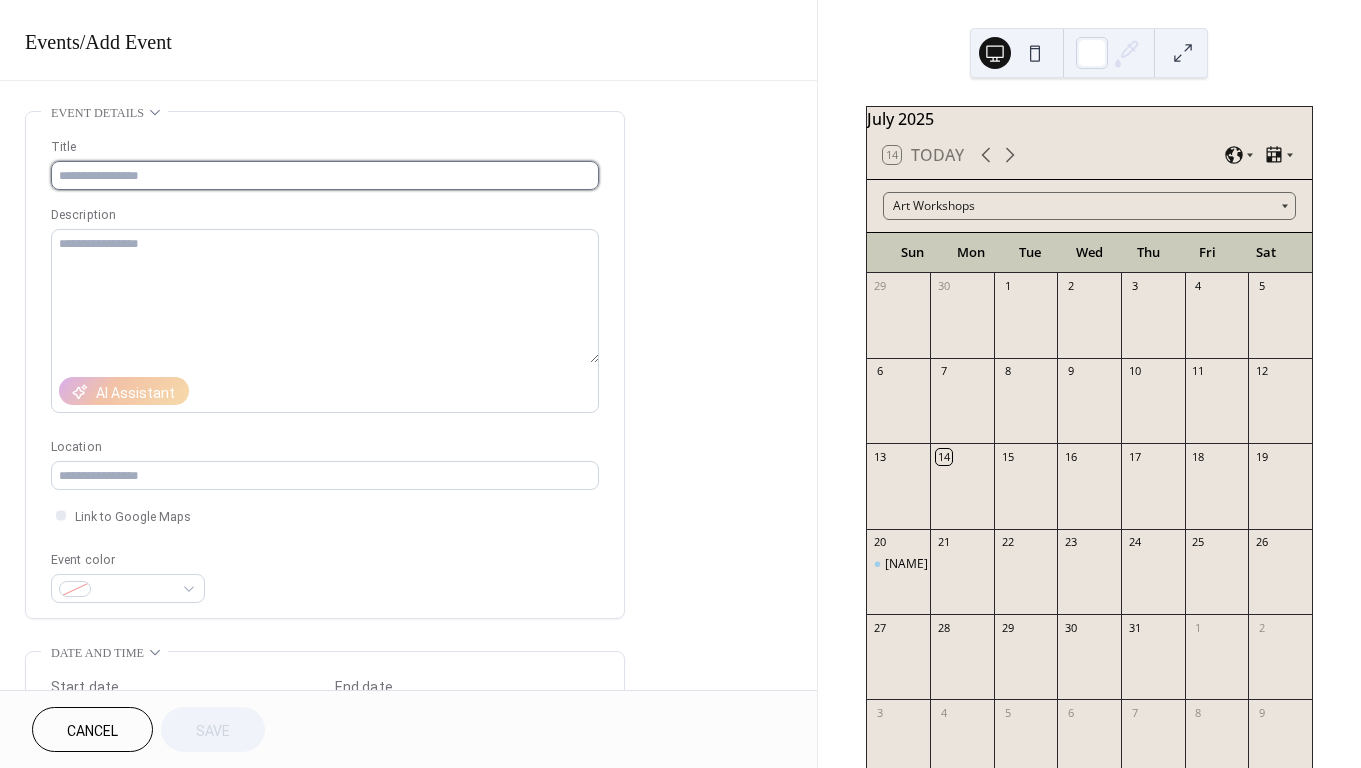 click at bounding box center (325, 175) 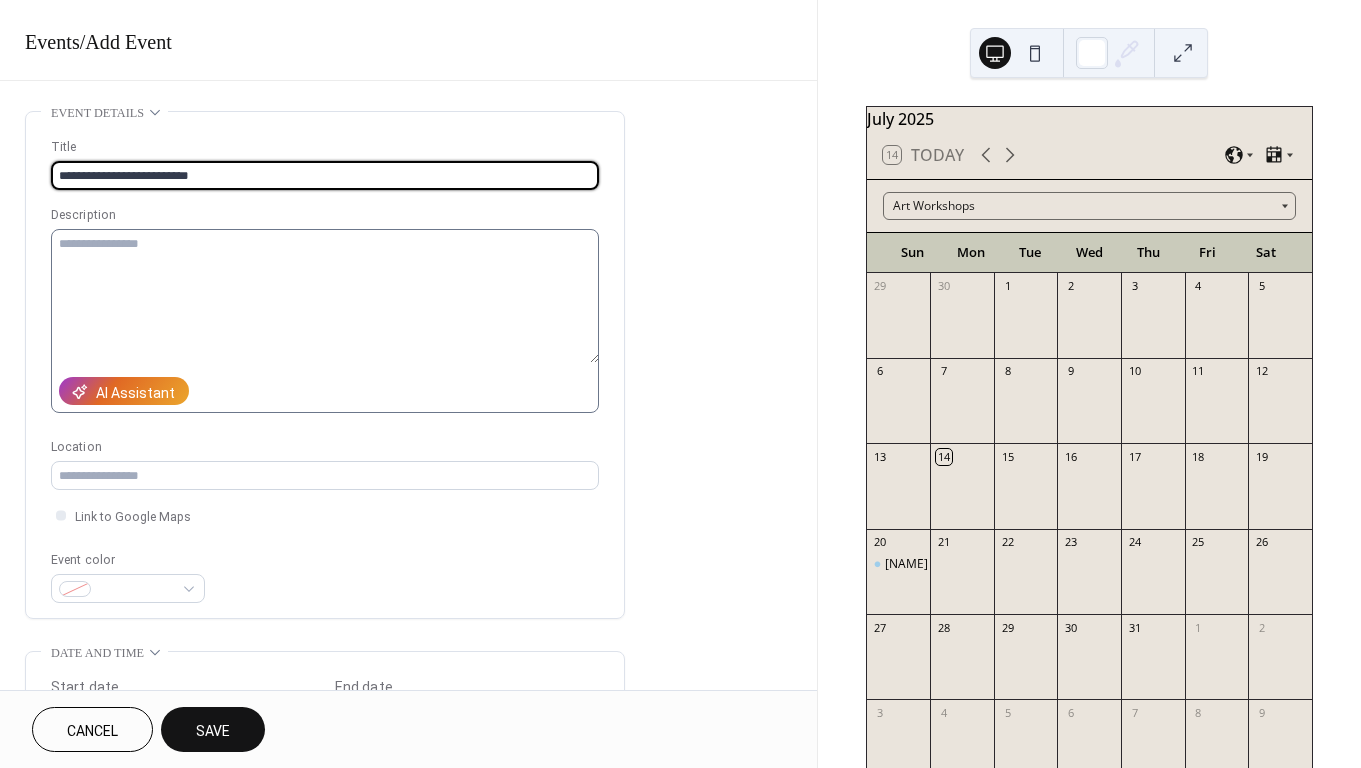 type on "**********" 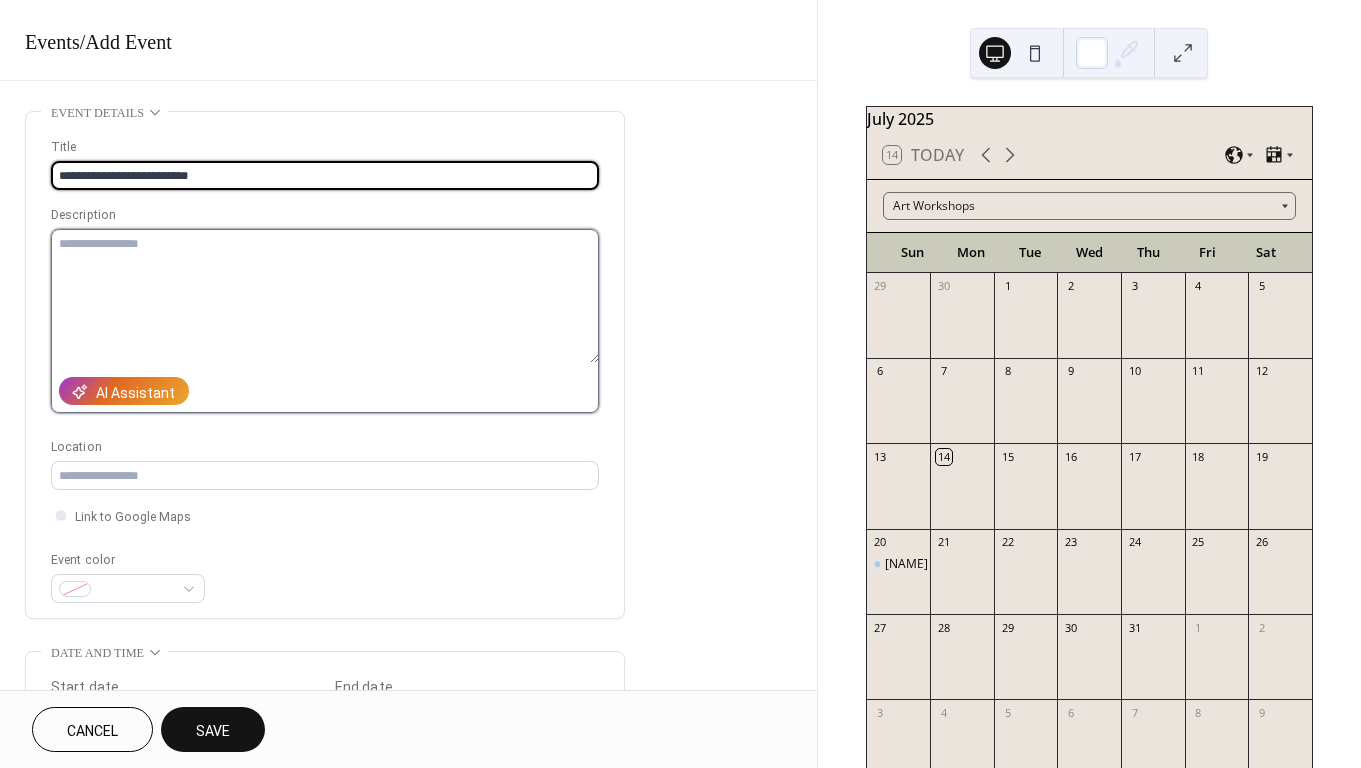 click at bounding box center (325, 296) 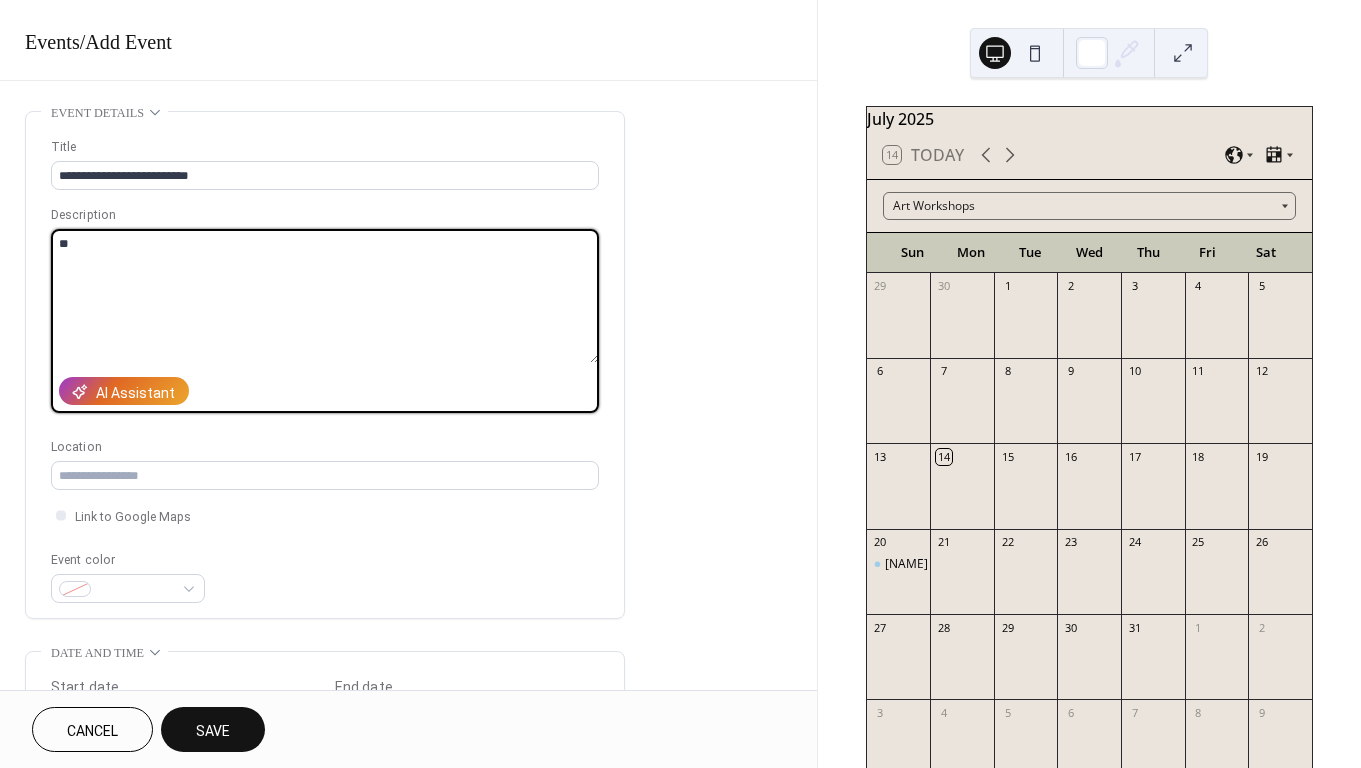 type on "*" 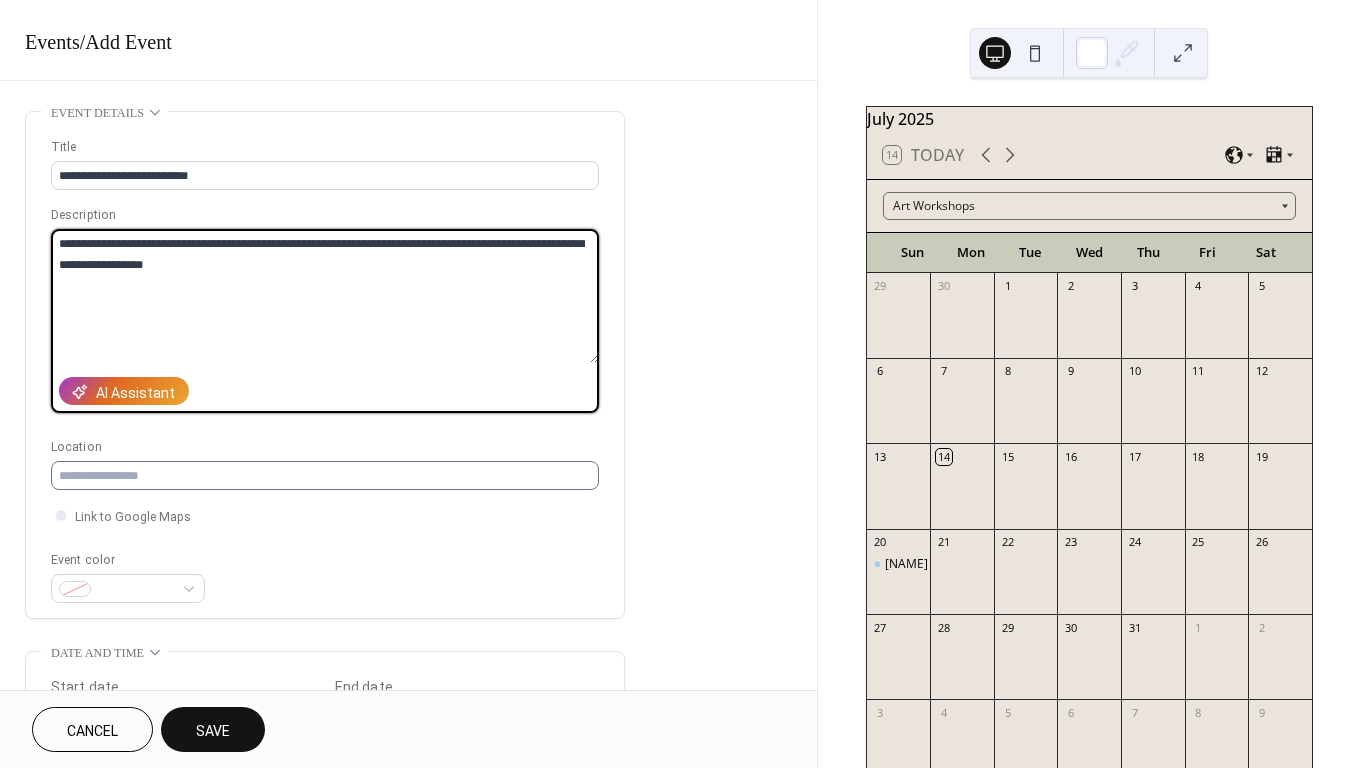 type on "**********" 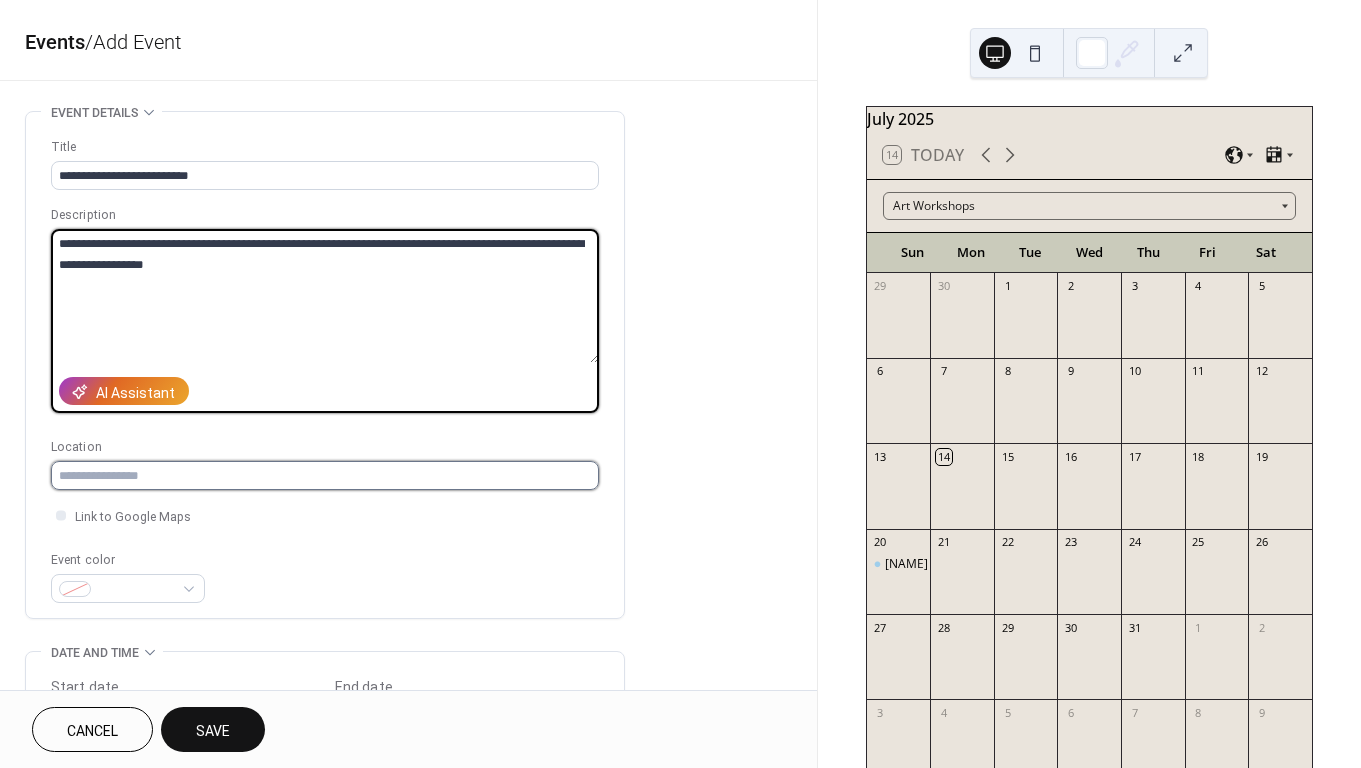 click at bounding box center (325, 475) 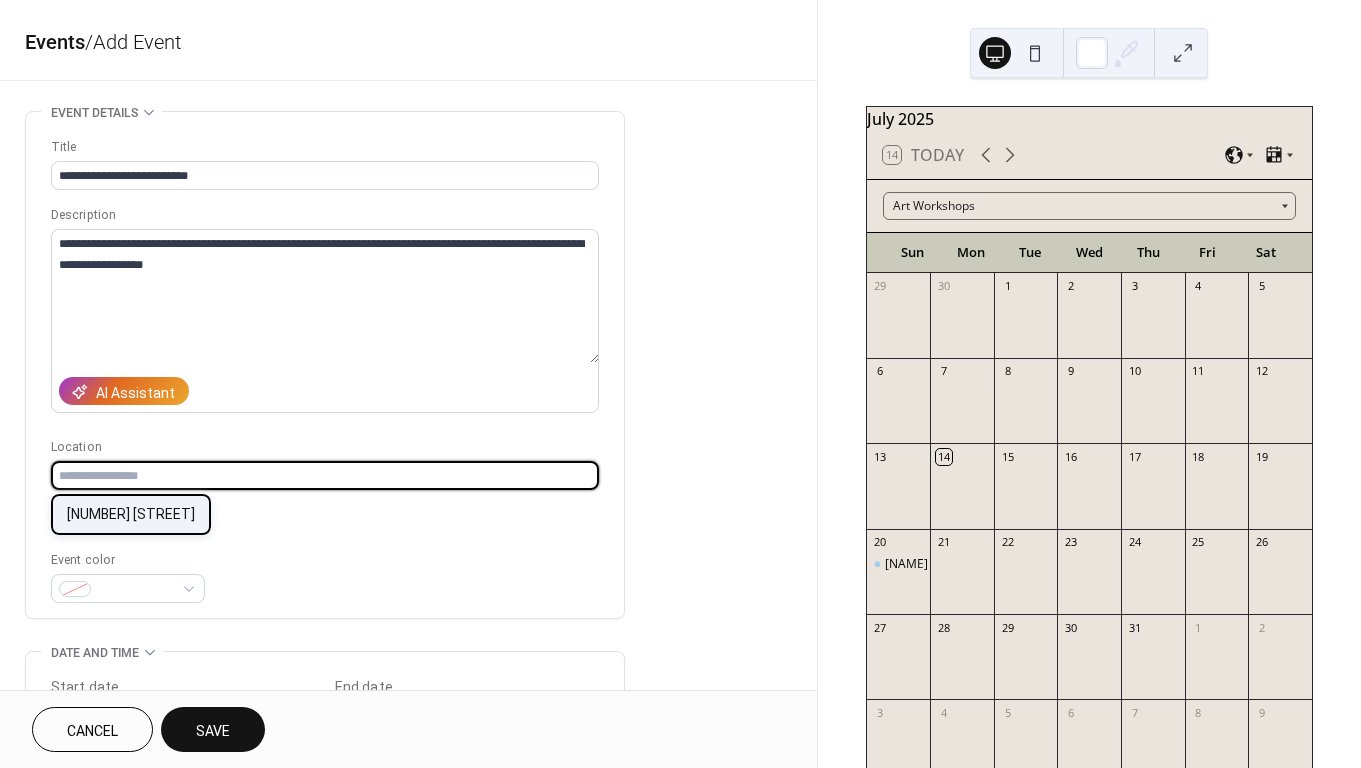 click on "407 SW A ST" at bounding box center (131, 514) 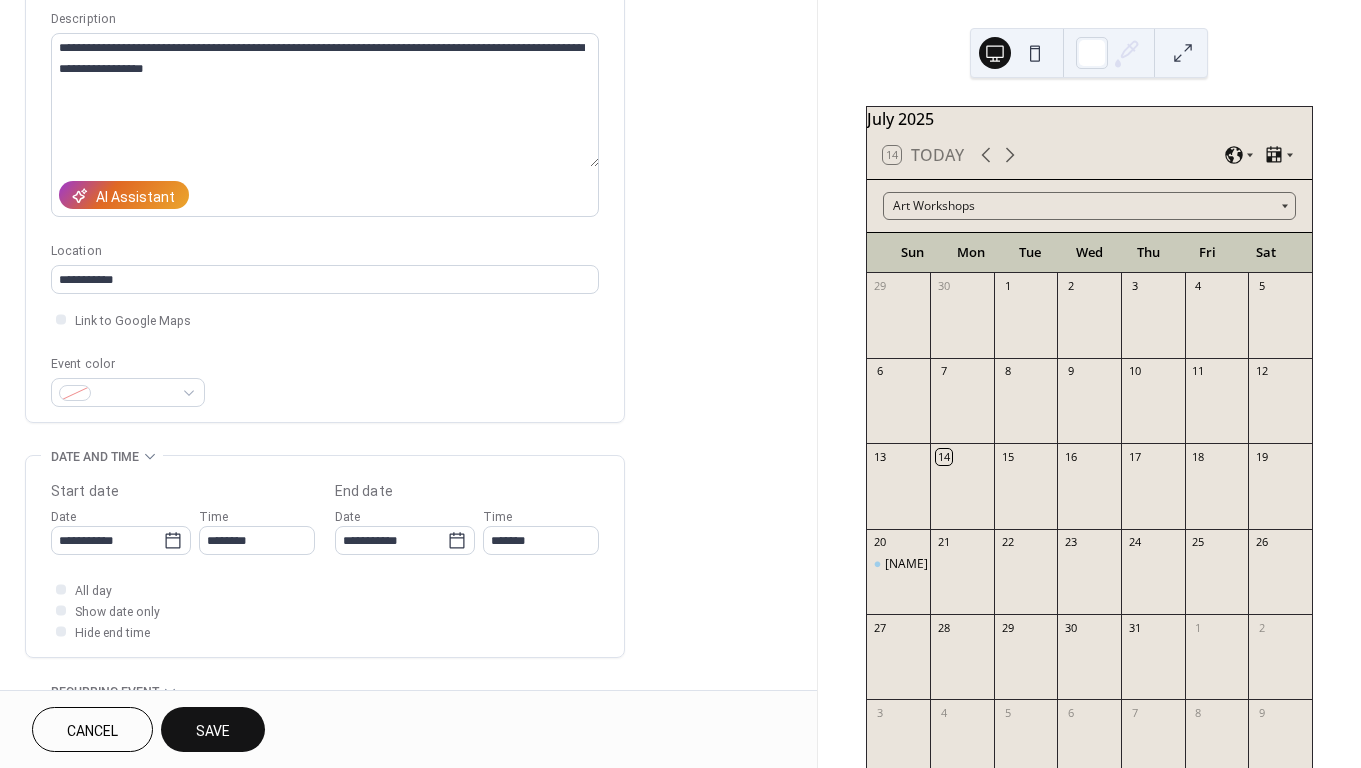 scroll, scrollTop: 221, scrollLeft: 0, axis: vertical 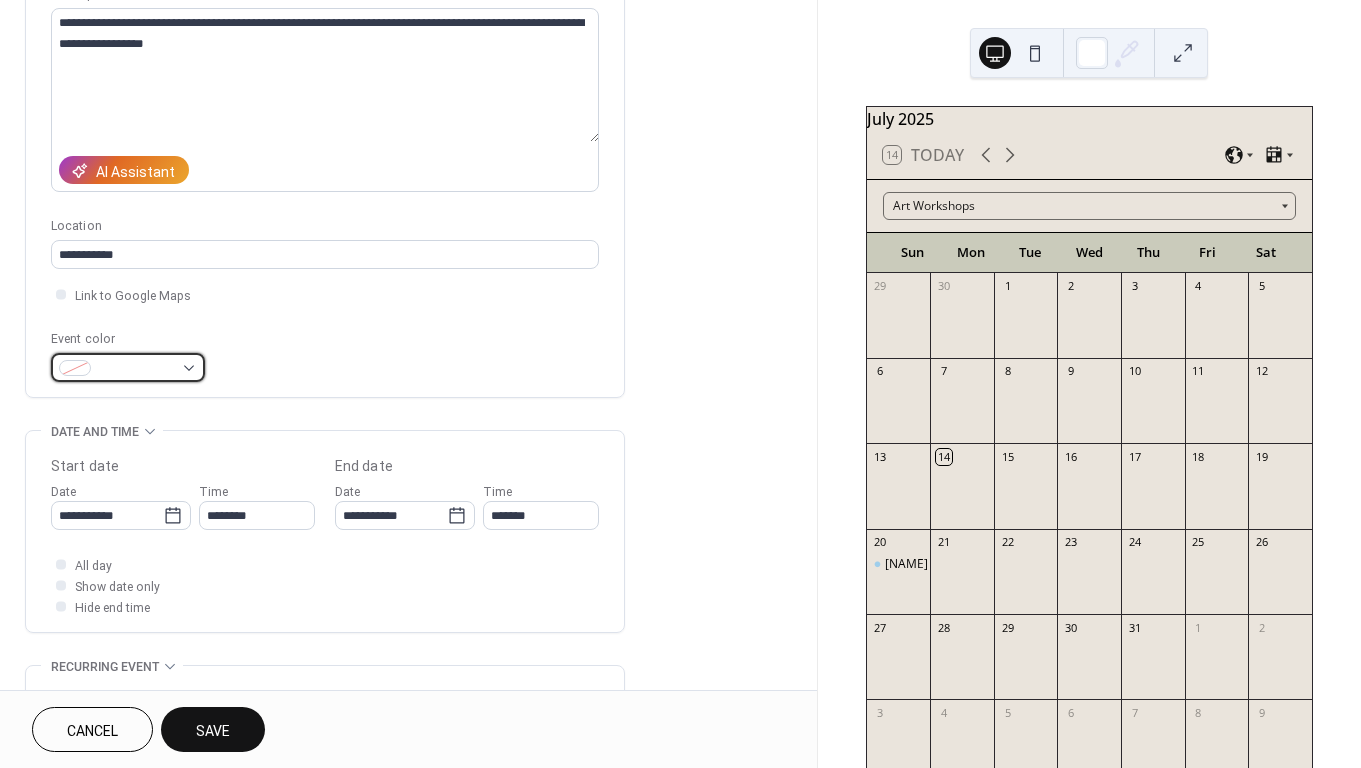 click at bounding box center (136, 369) 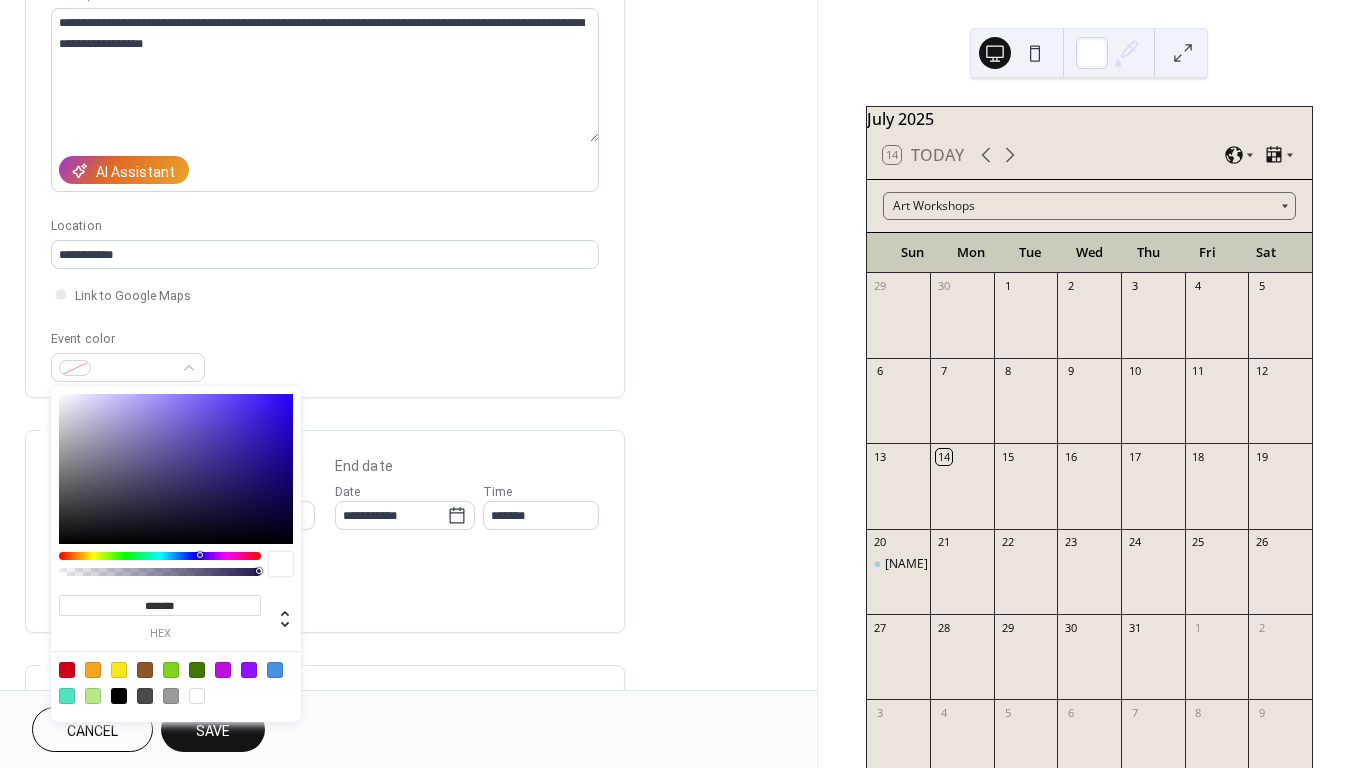 type on "*******" 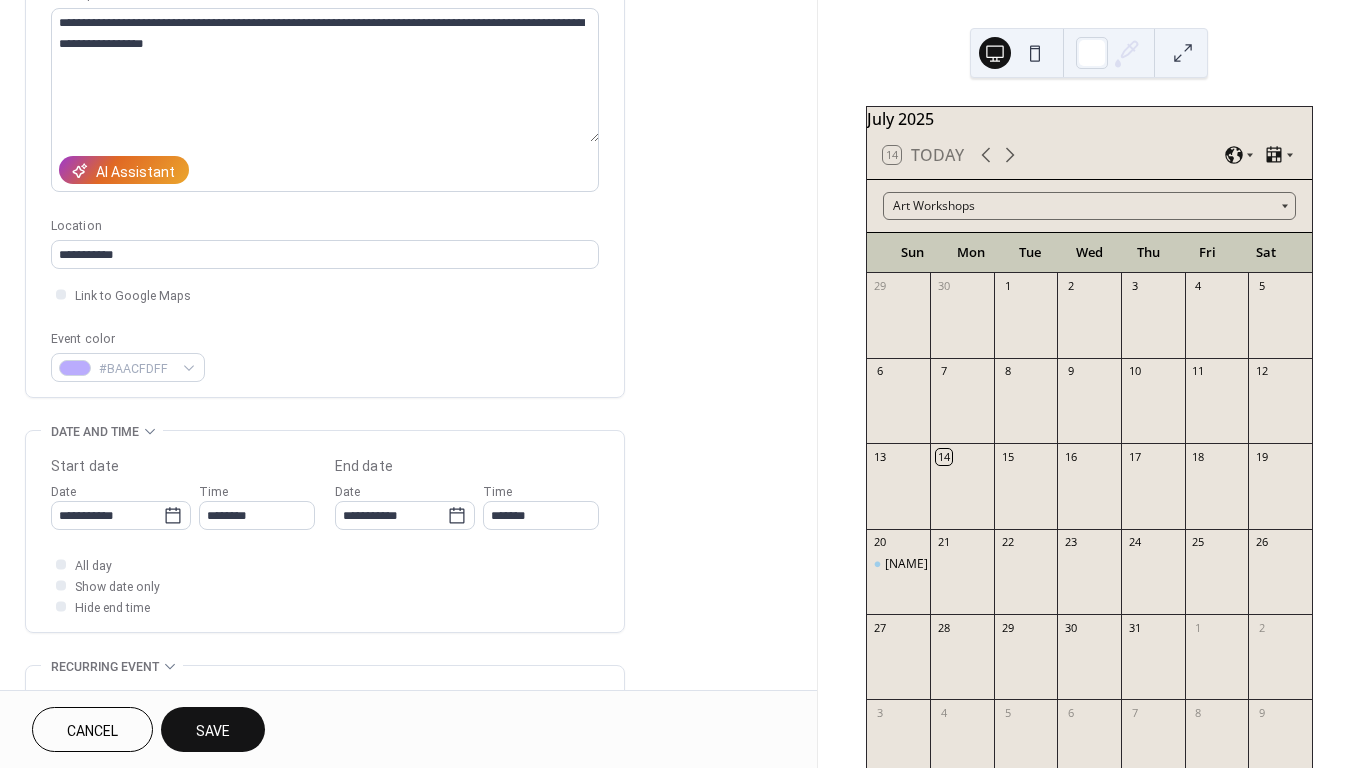 click on "Event color #BAACFDFF" at bounding box center (325, 355) 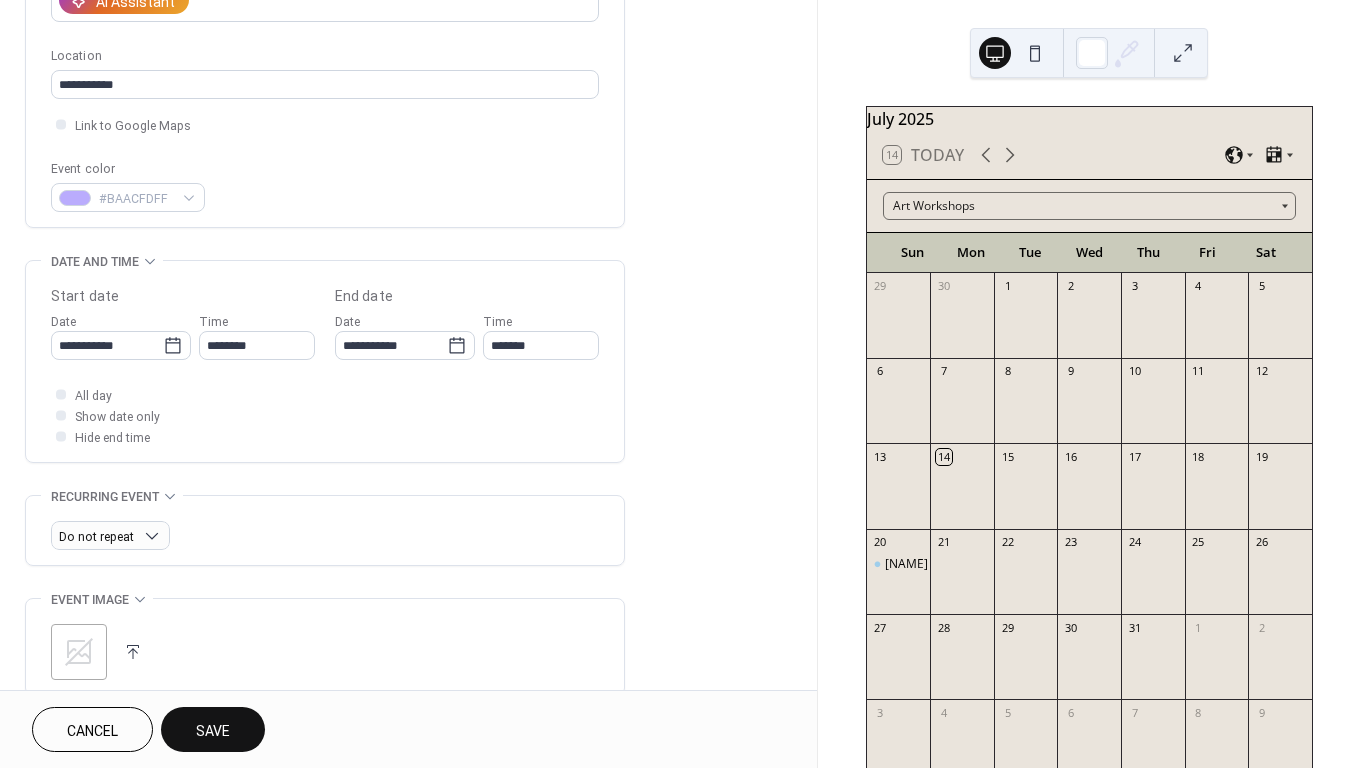 scroll, scrollTop: 425, scrollLeft: 0, axis: vertical 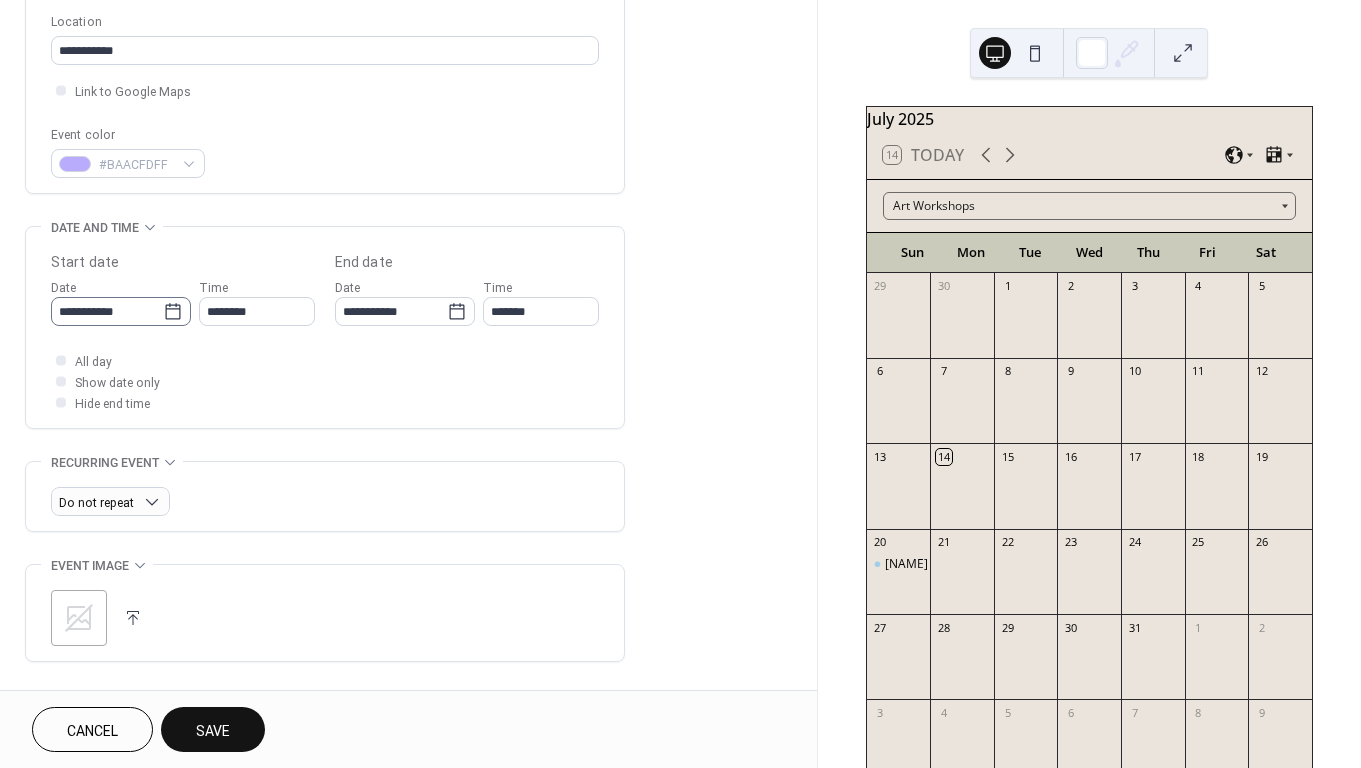click 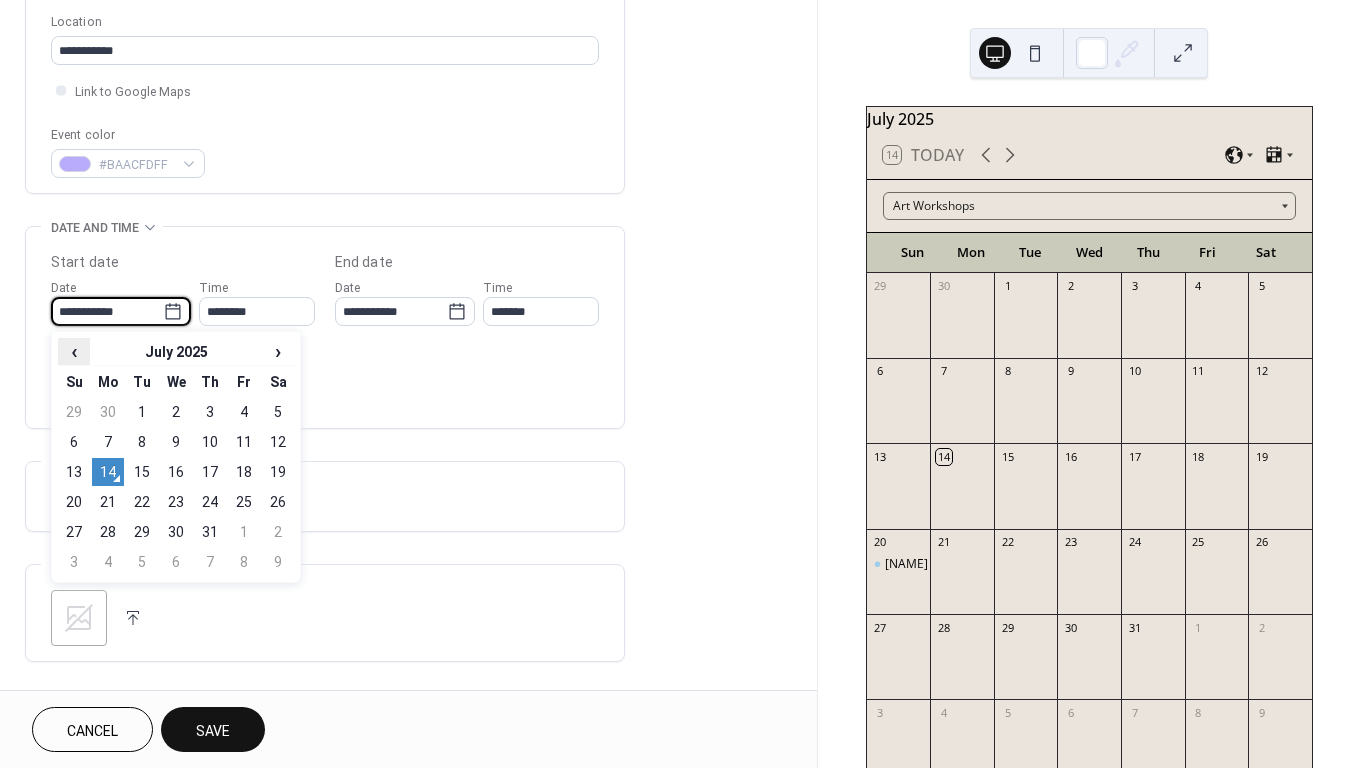 click on "‹" at bounding box center [74, 351] 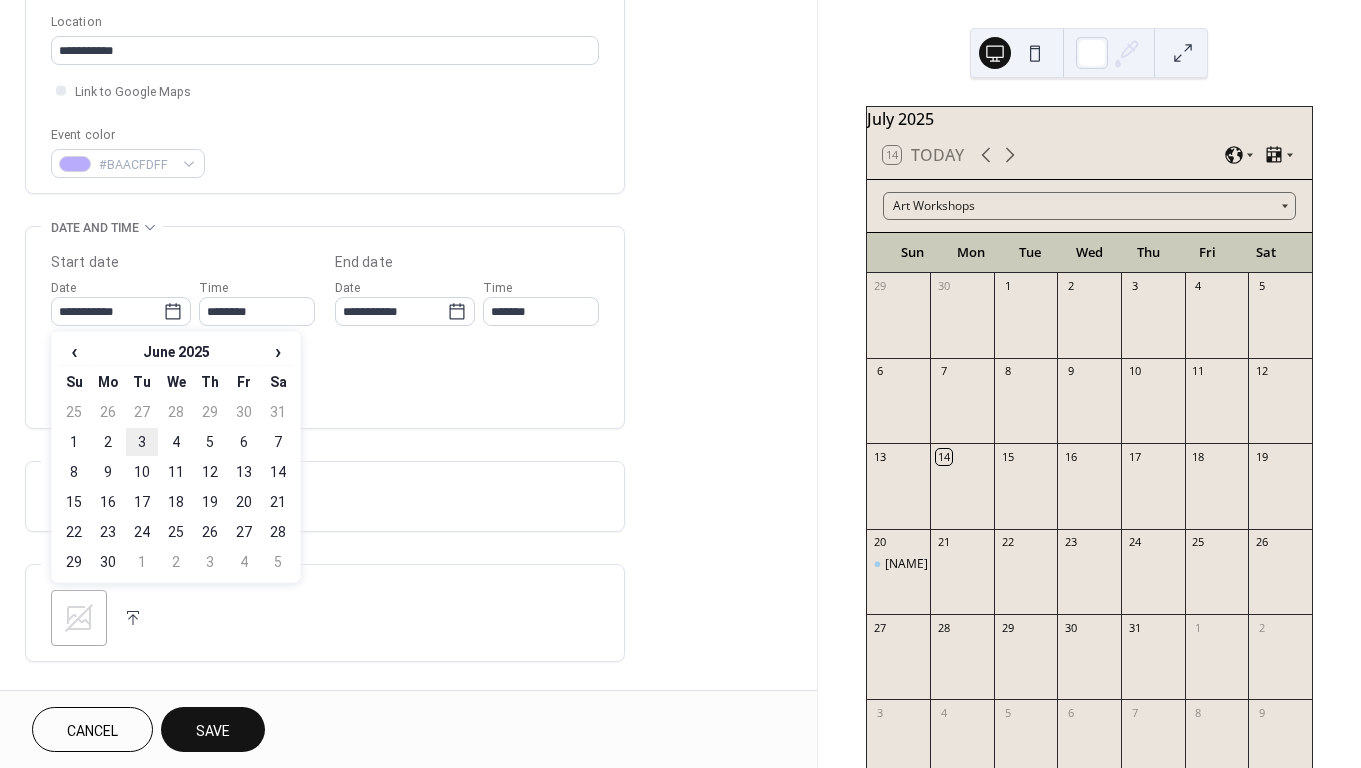click on "3" at bounding box center (142, 442) 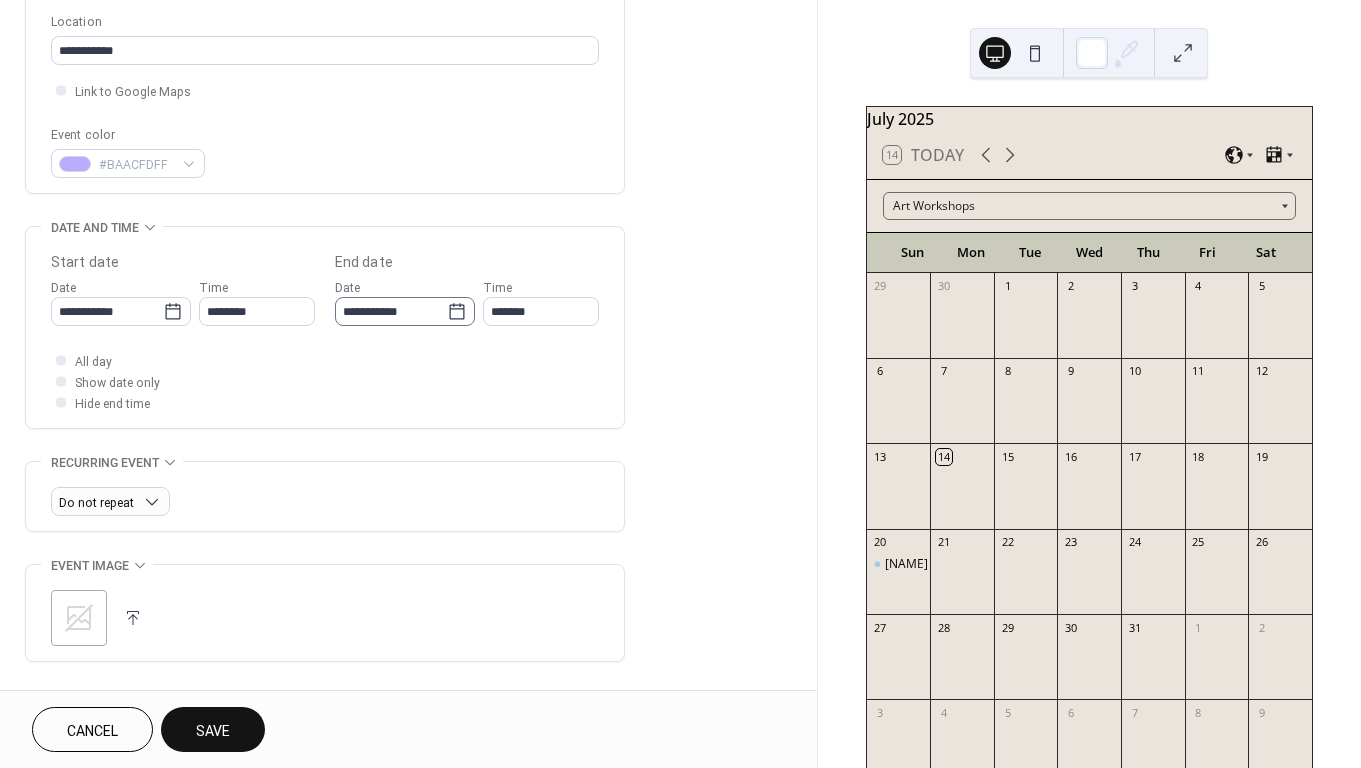 click 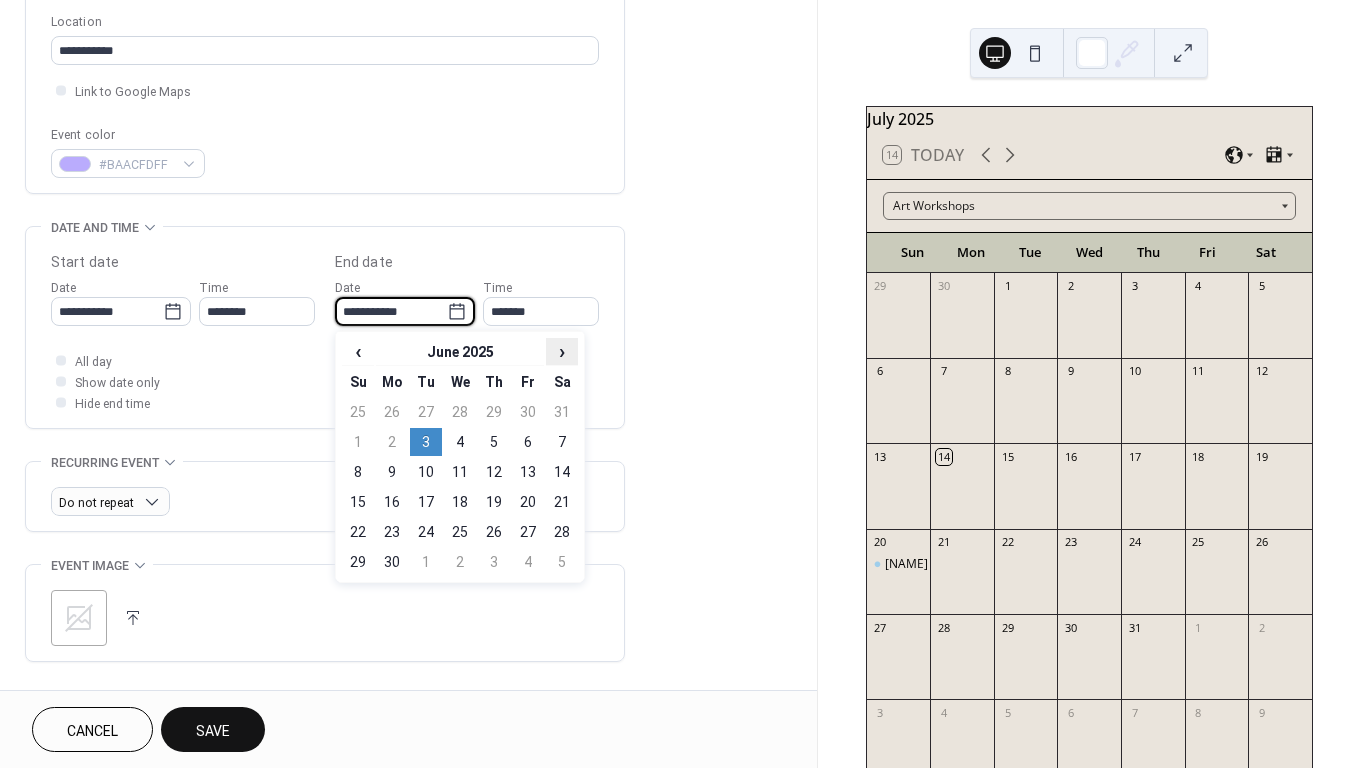 click on "›" at bounding box center [562, 351] 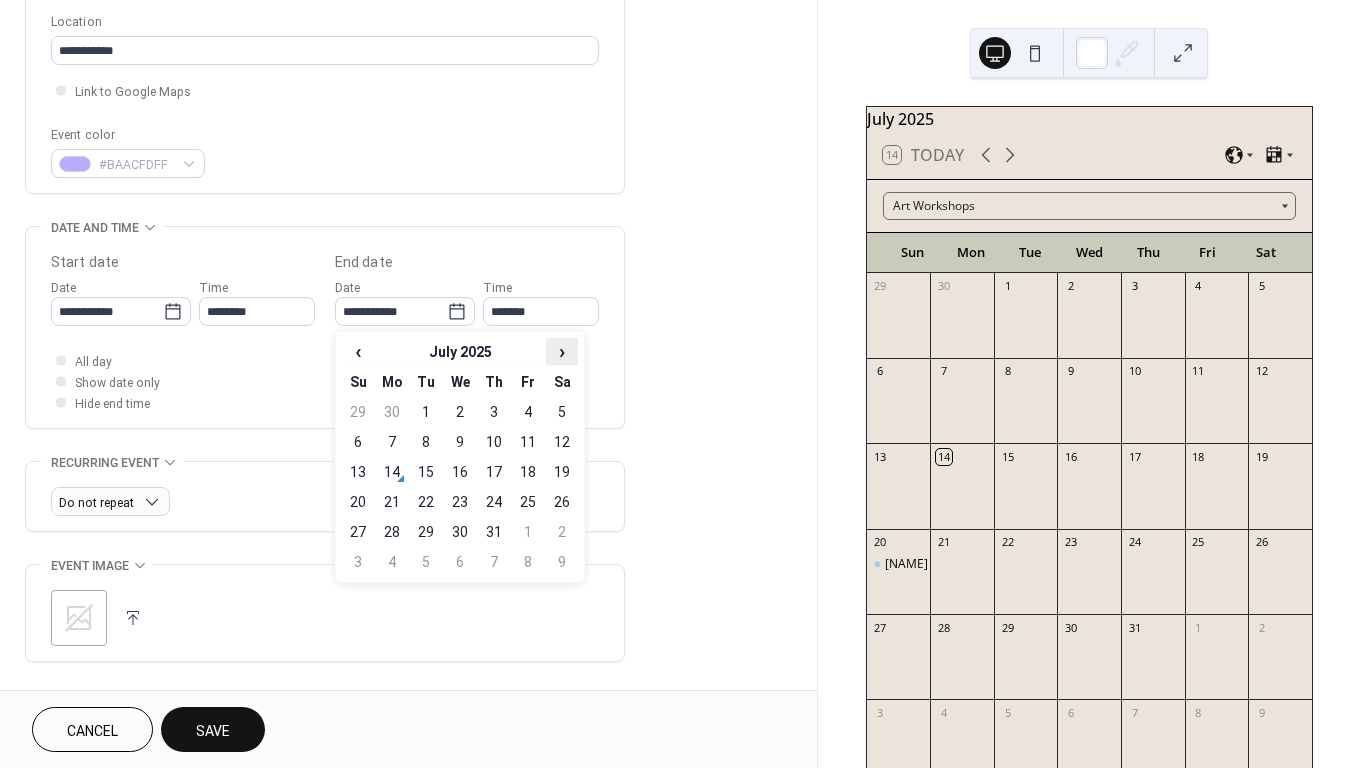 click on "›" at bounding box center (562, 351) 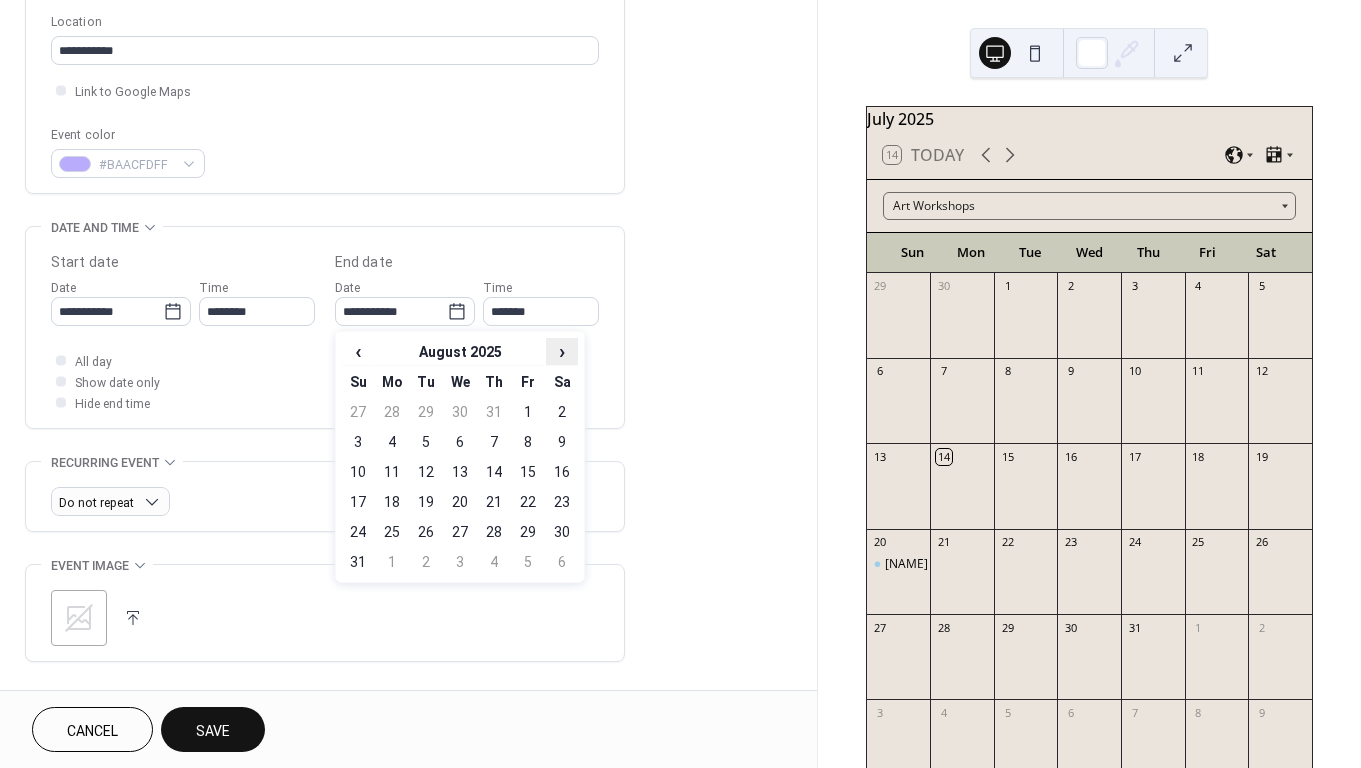 click on "›" at bounding box center (562, 351) 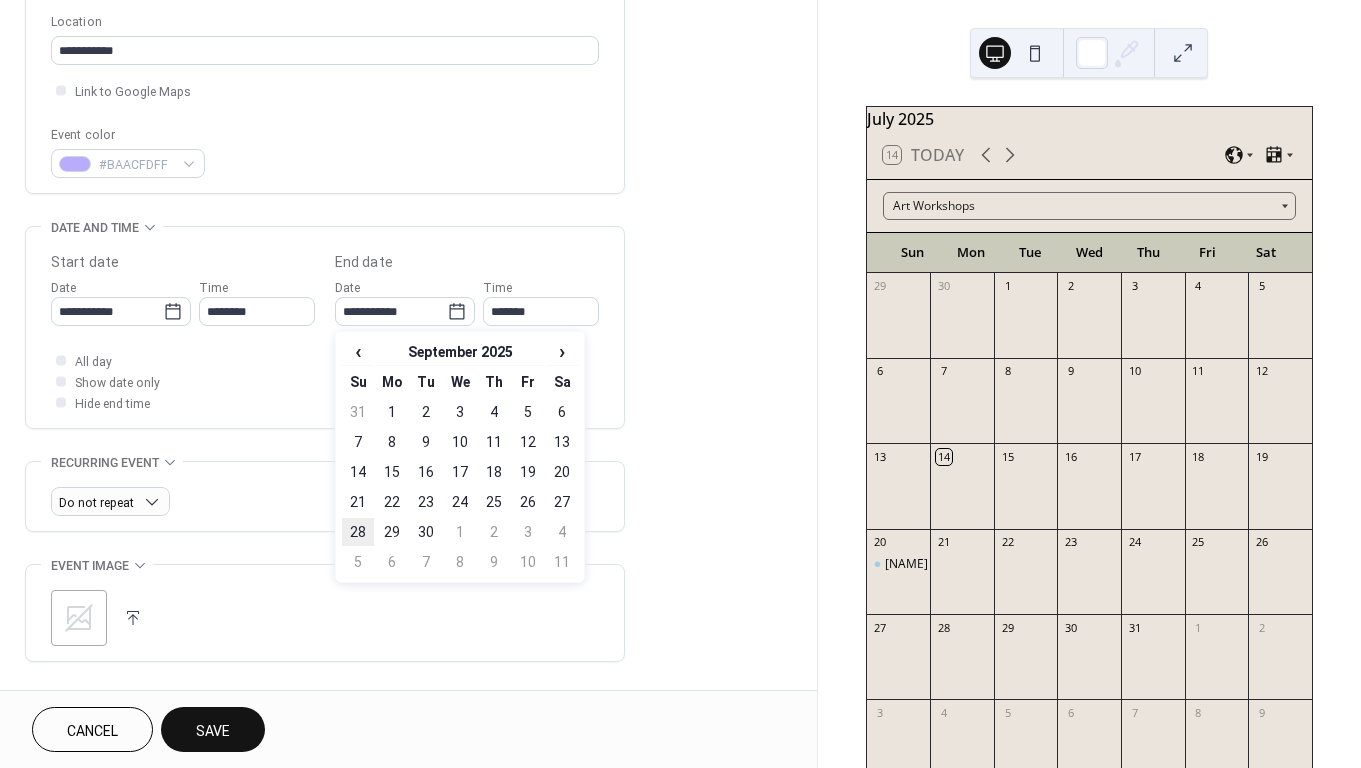 click on "28" at bounding box center [358, 532] 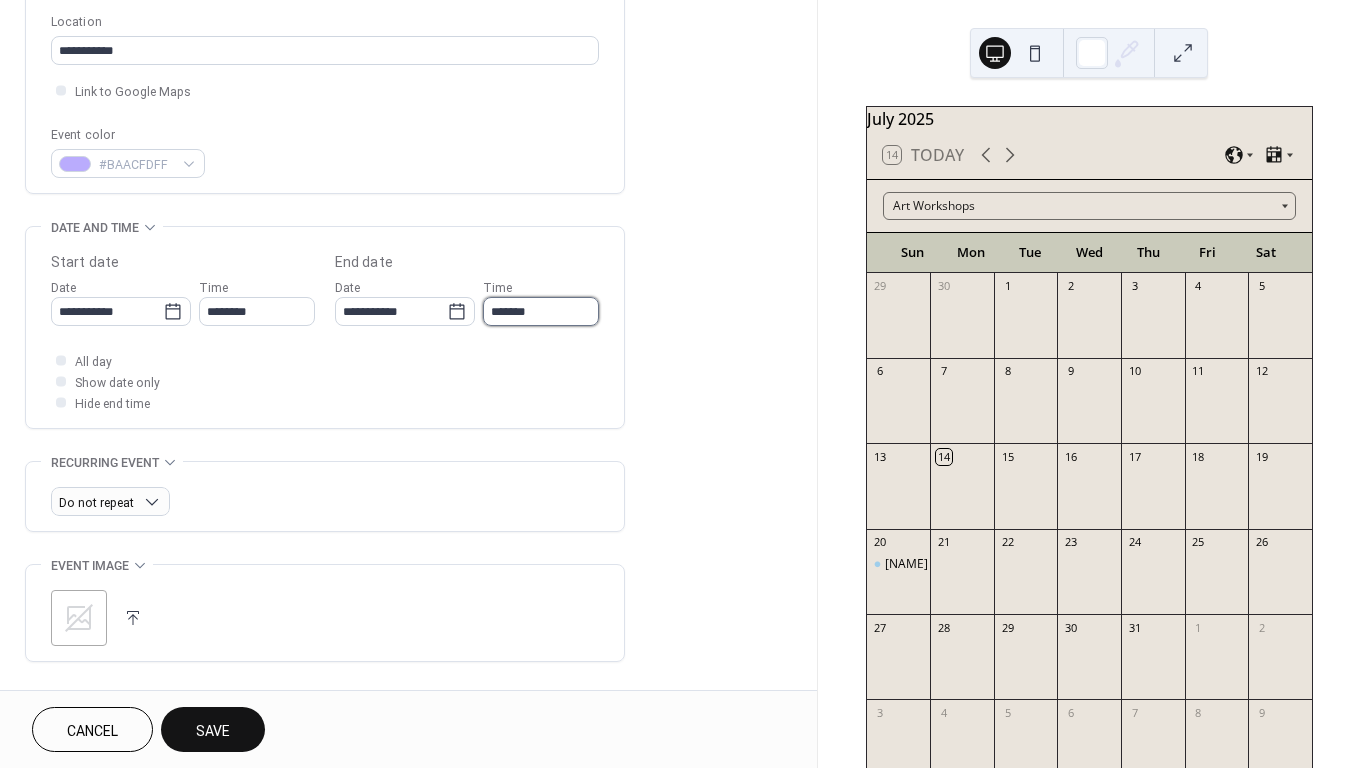 click on "*******" at bounding box center [541, 311] 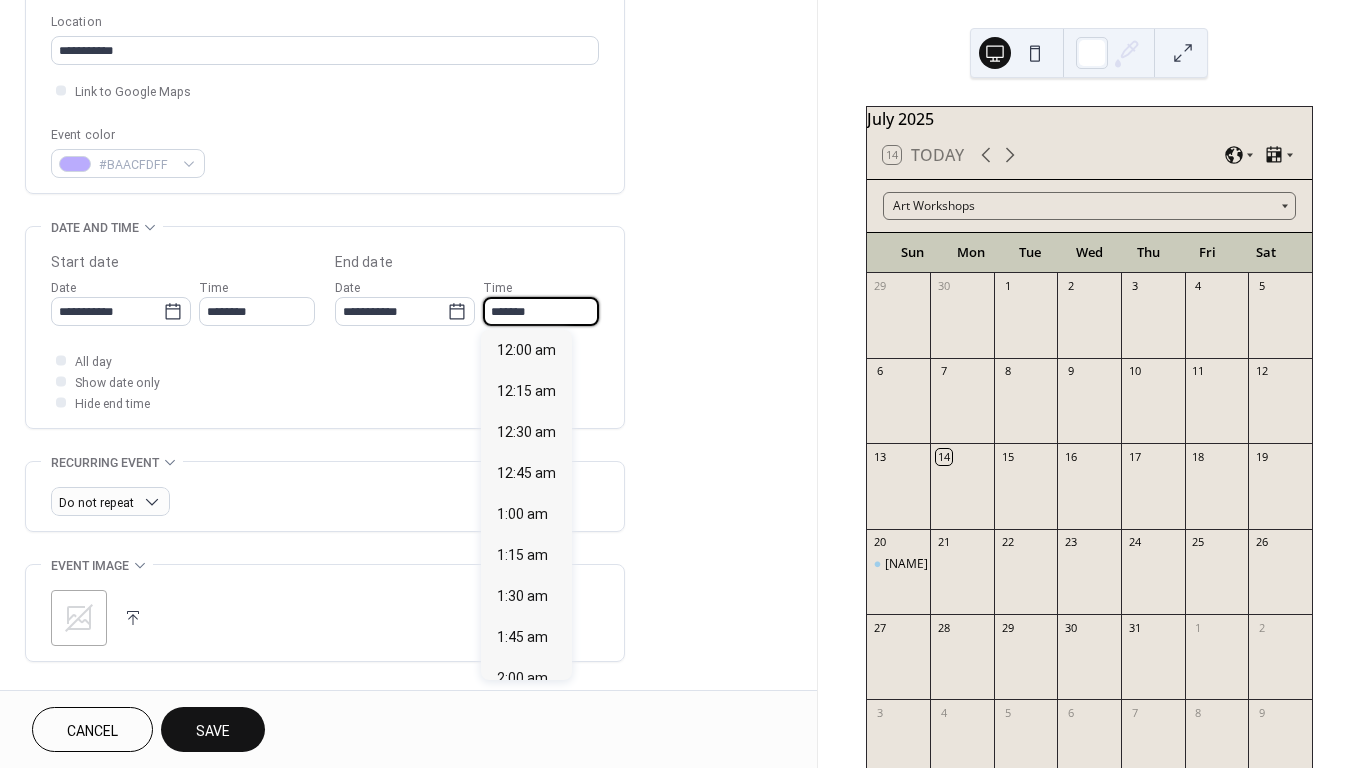scroll, scrollTop: 2132, scrollLeft: 0, axis: vertical 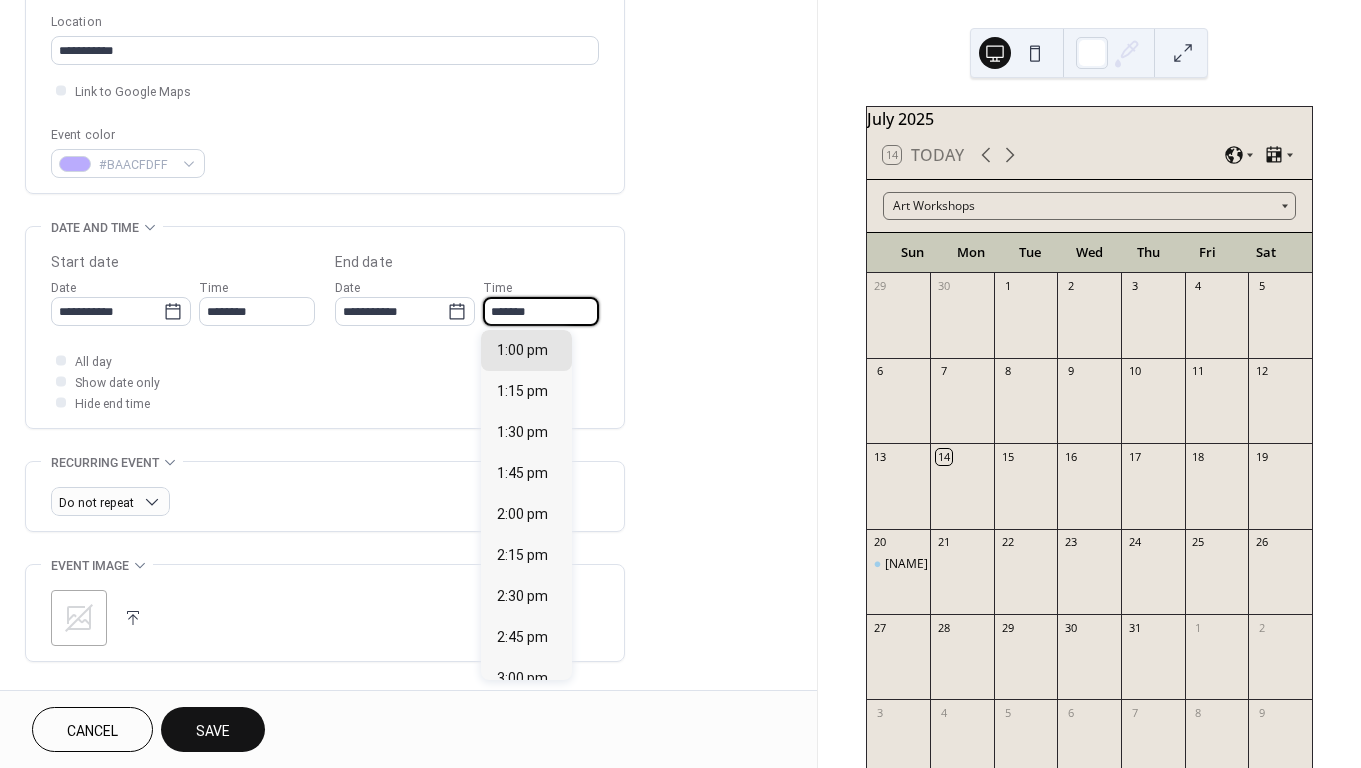 click on "*******" at bounding box center [541, 311] 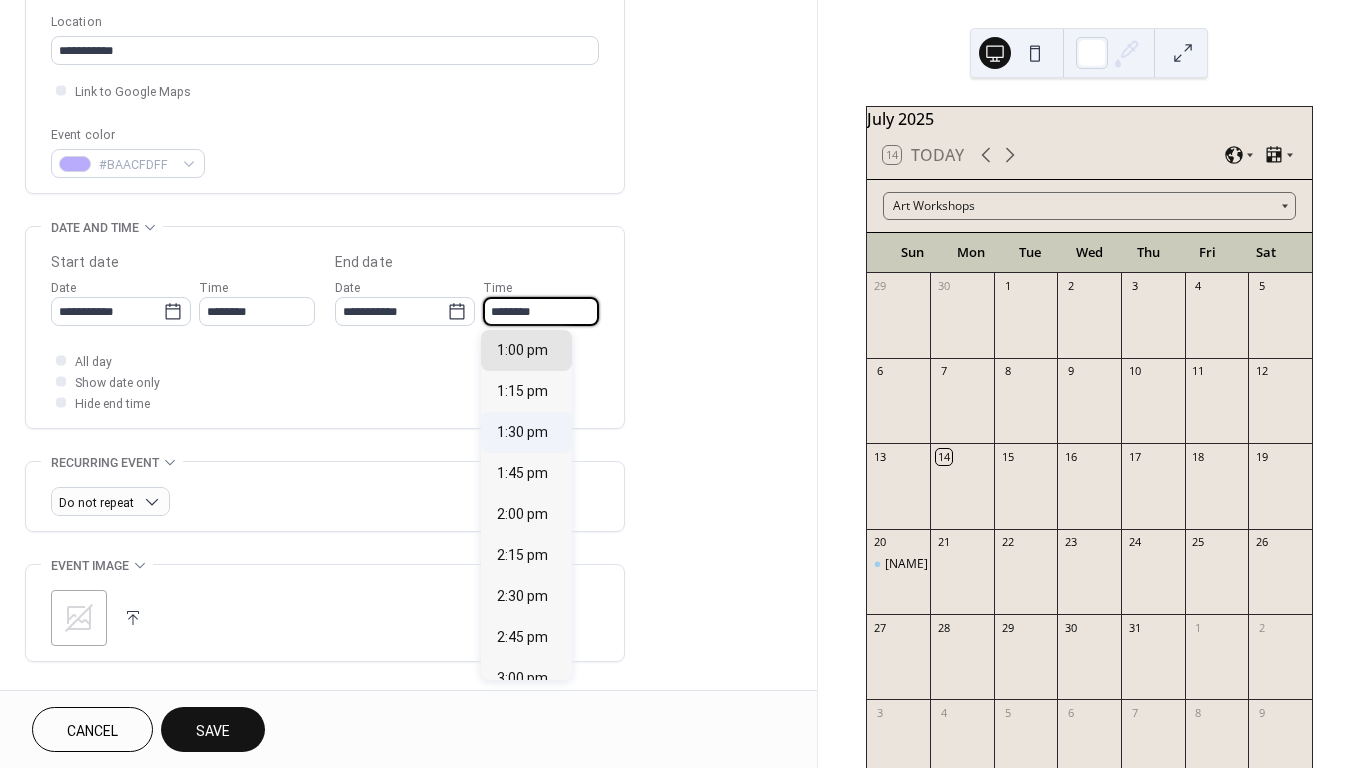 scroll, scrollTop: 3586, scrollLeft: 0, axis: vertical 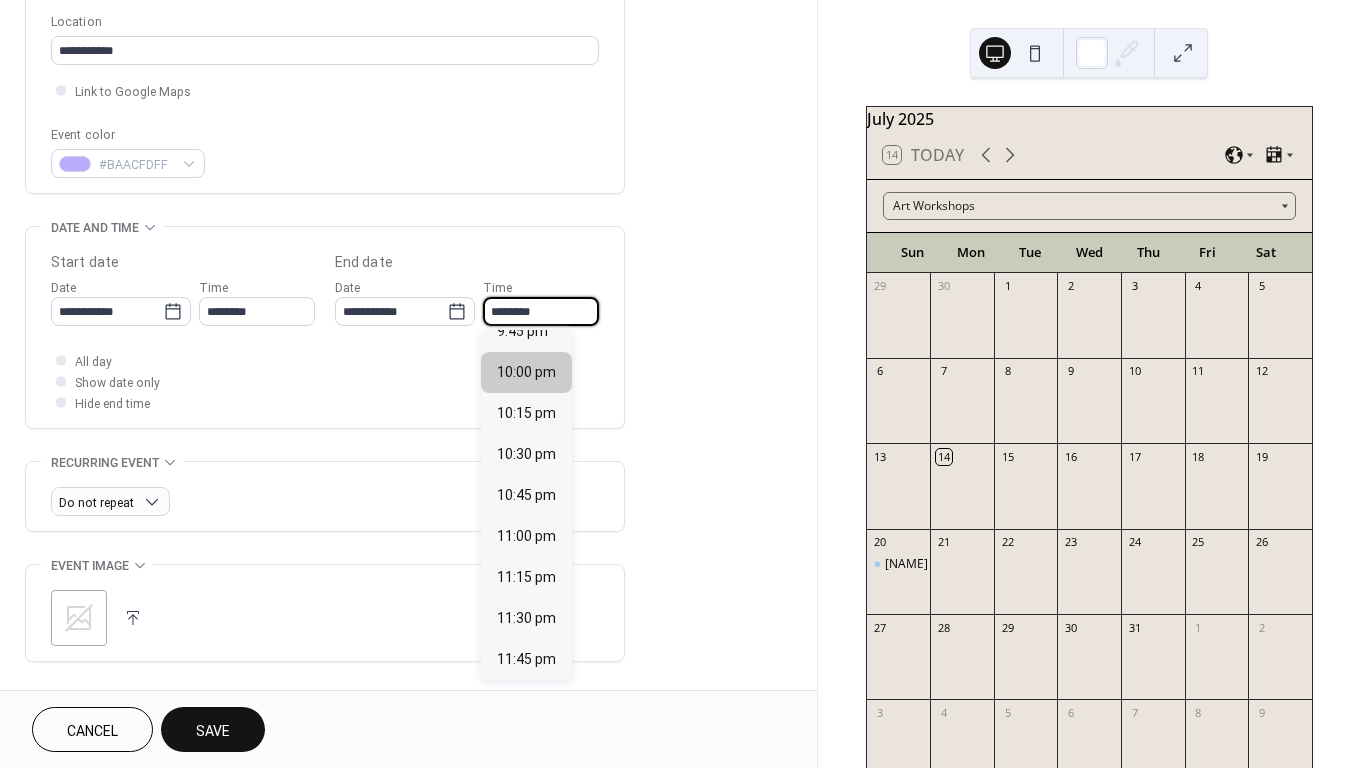 type on "********" 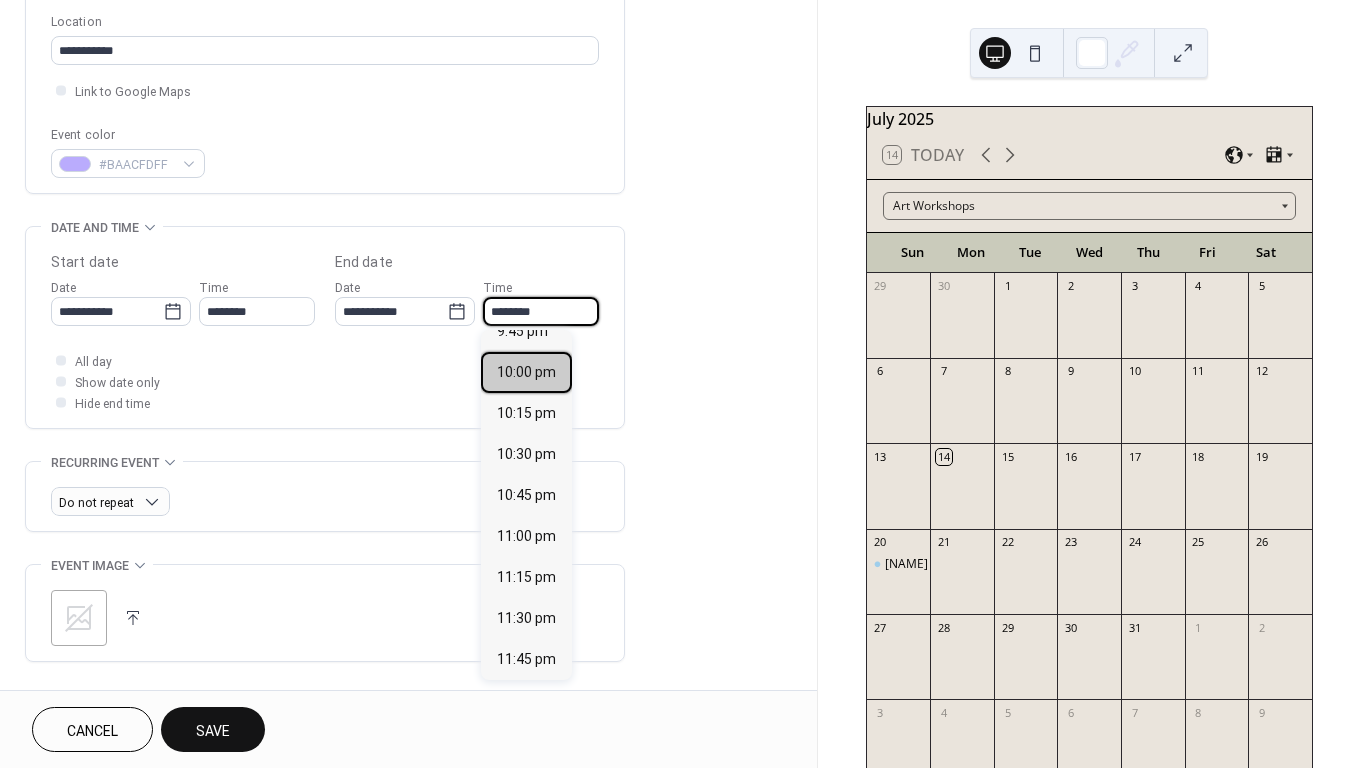 click on "10:00 pm" at bounding box center [526, 372] 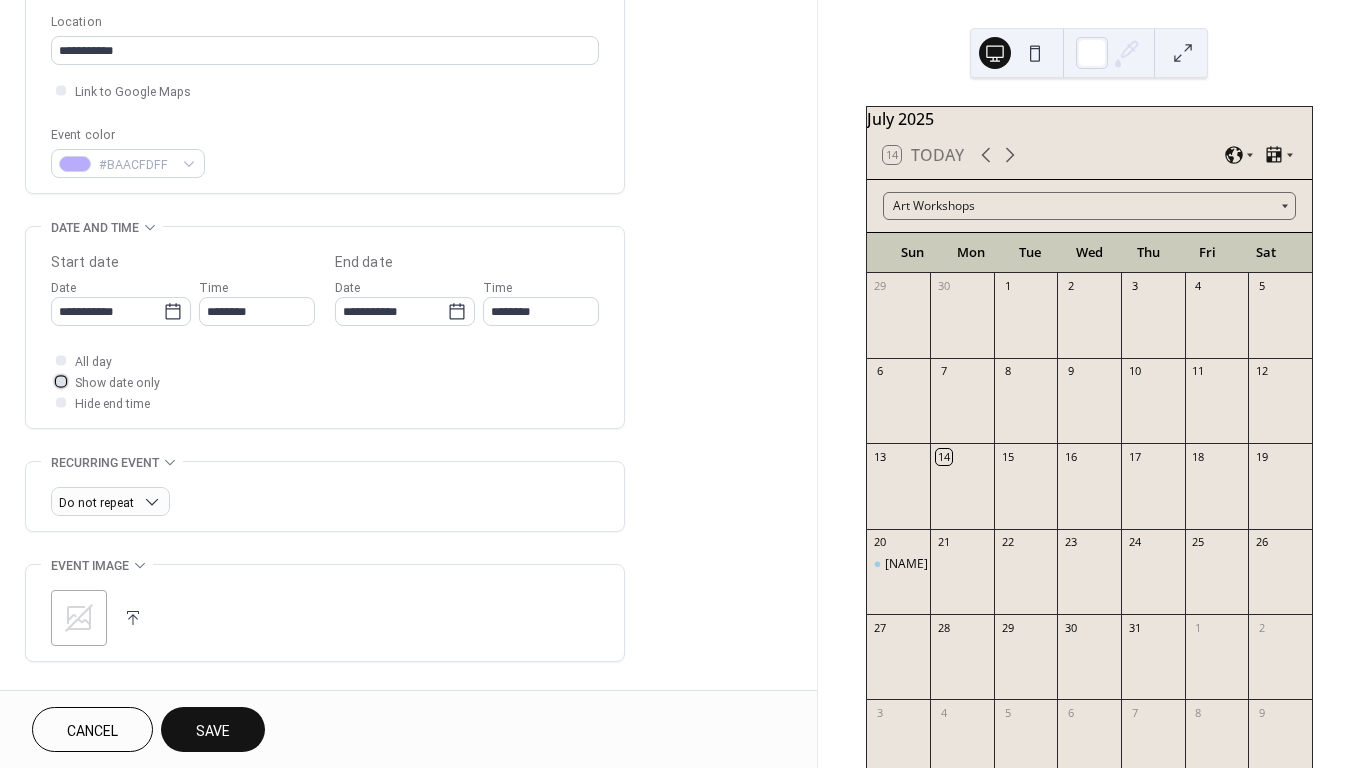 click on "Show date only" at bounding box center (117, 383) 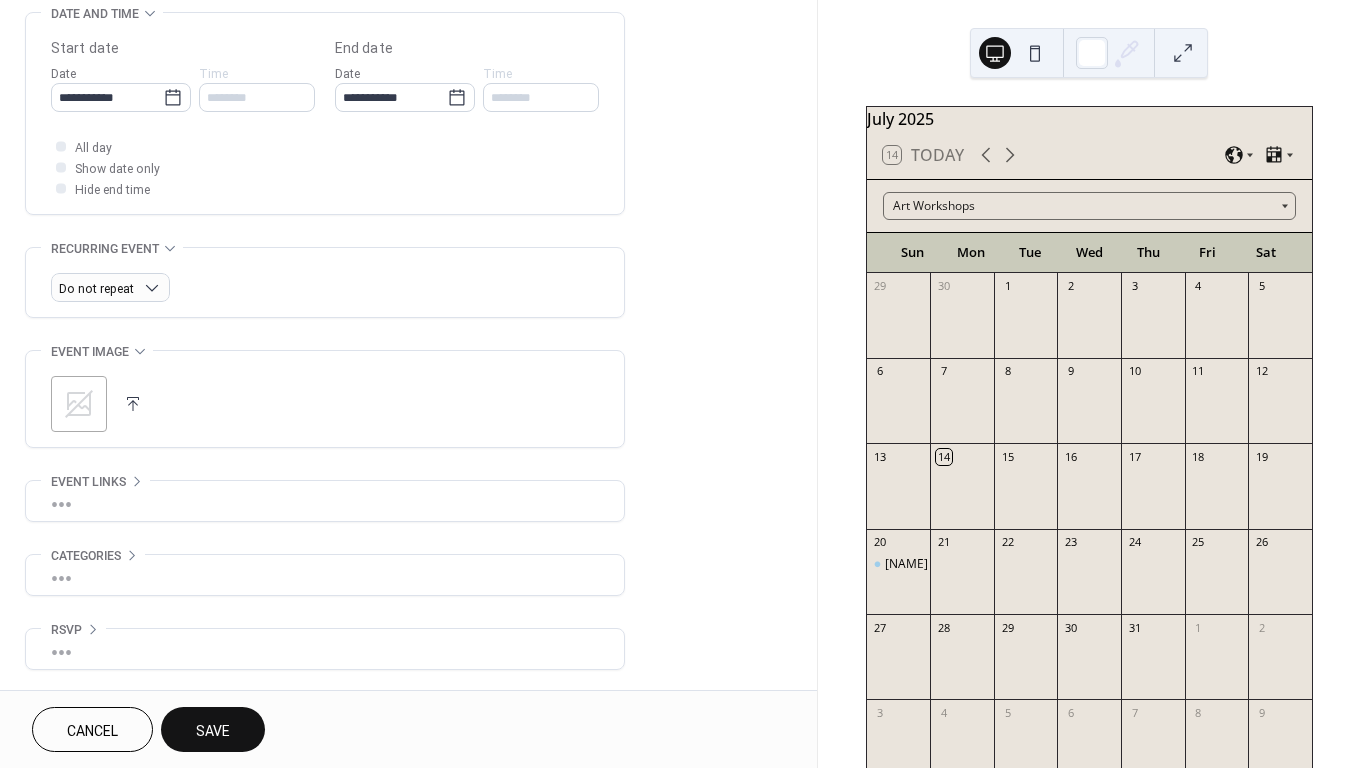 scroll, scrollTop: 639, scrollLeft: 0, axis: vertical 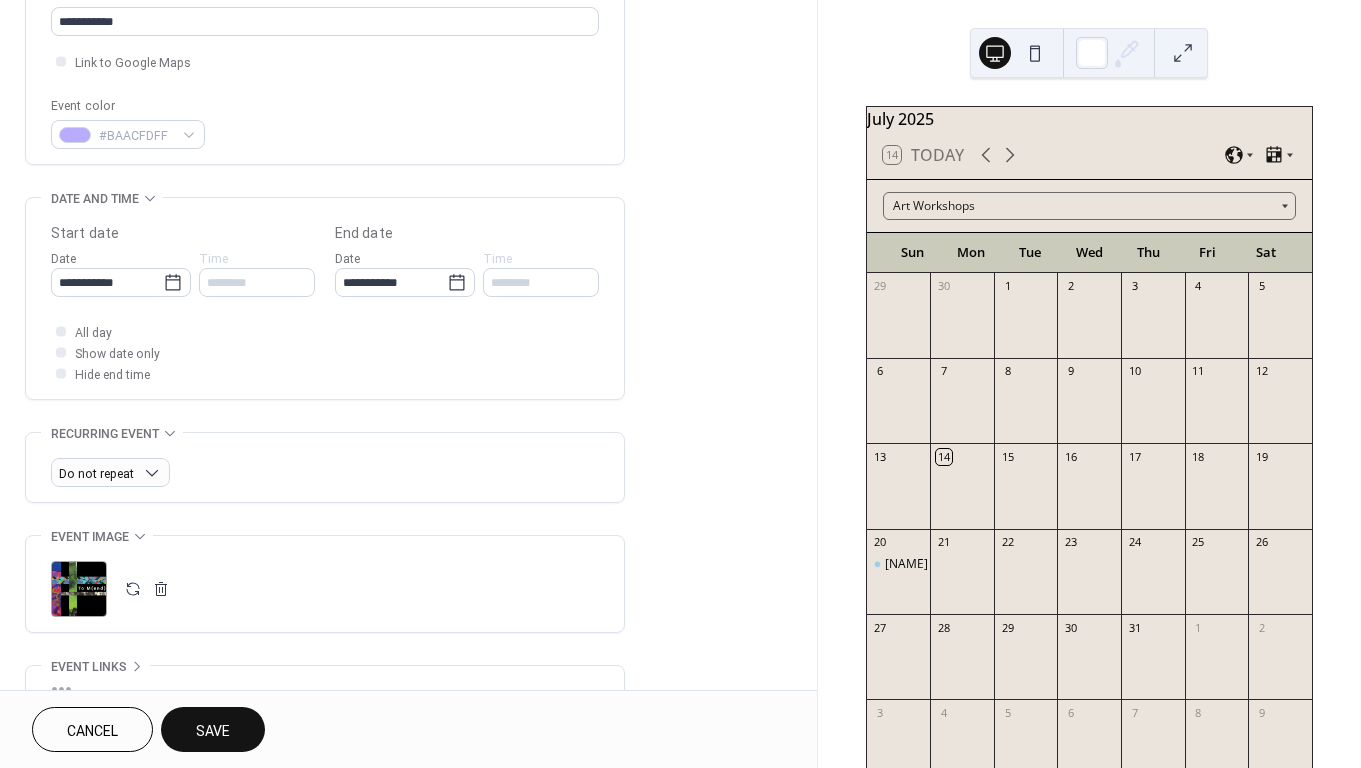 click on "Save" at bounding box center (213, 731) 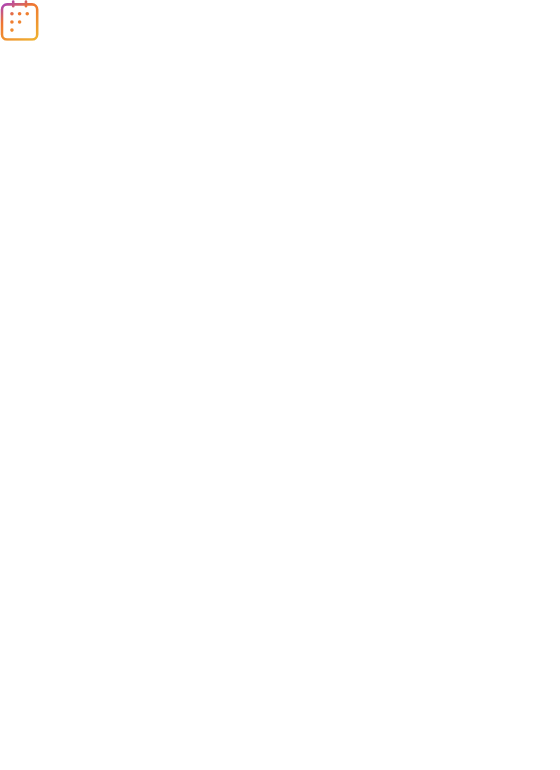 scroll, scrollTop: 0, scrollLeft: 0, axis: both 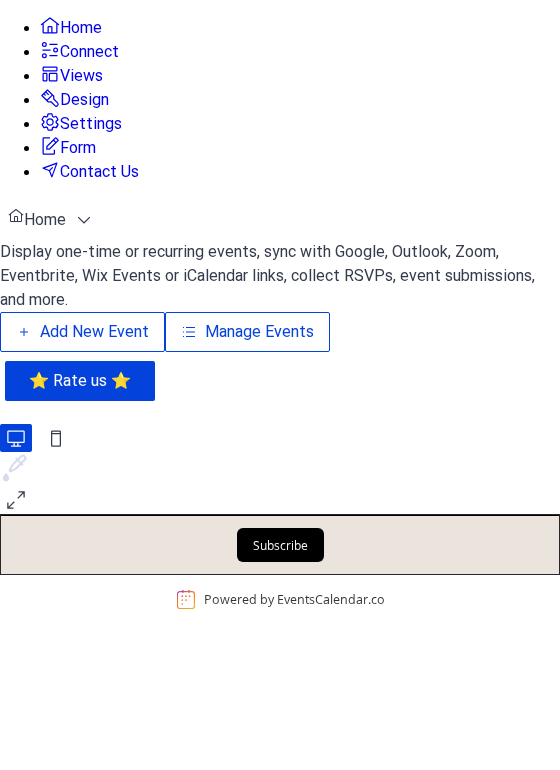 click on "Manage Events" at bounding box center [259, 332] 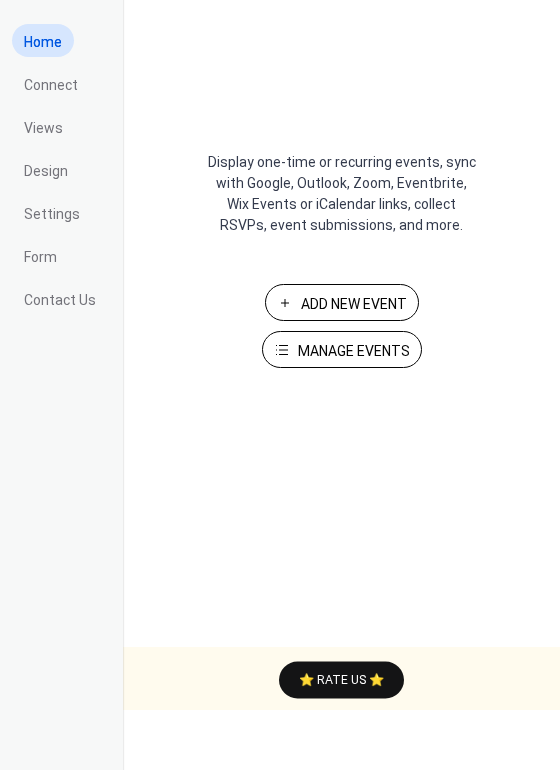 click on "Manage Events" at bounding box center [342, 349] 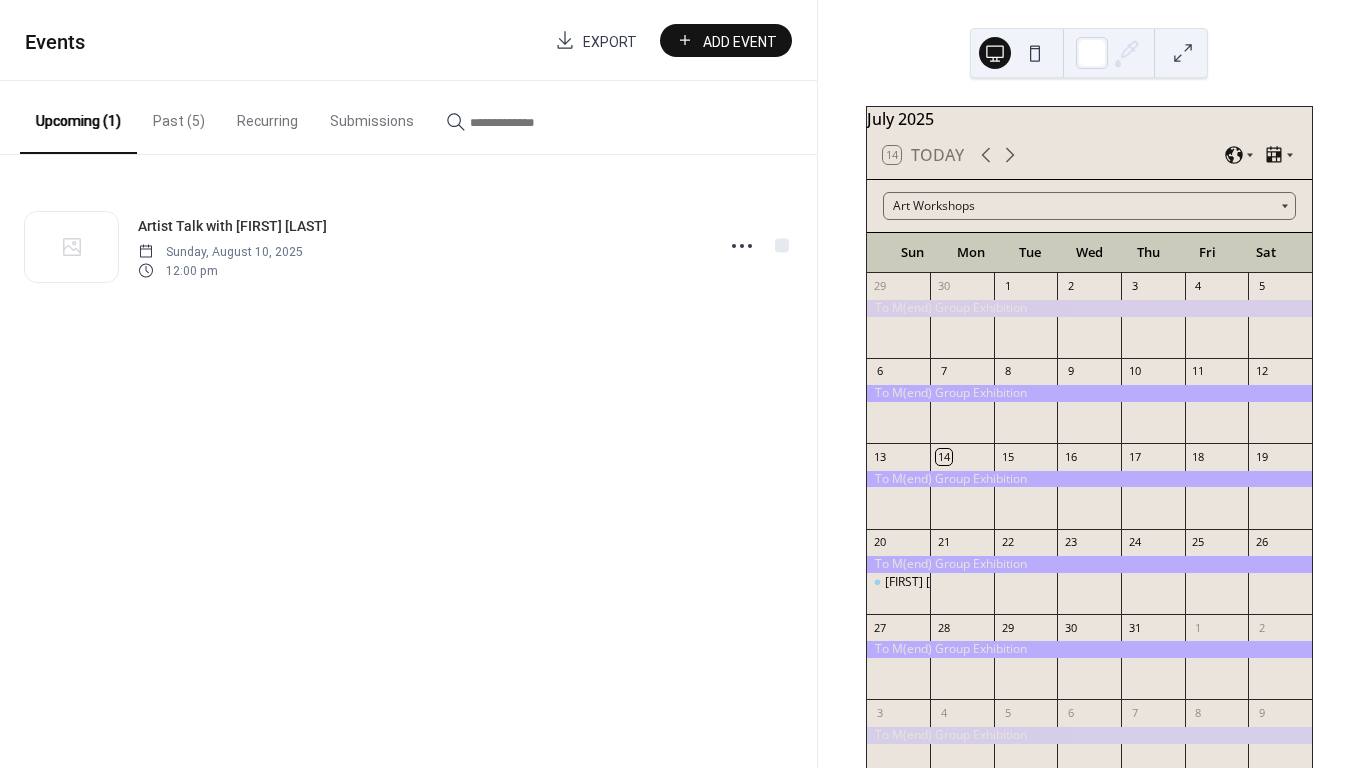 scroll, scrollTop: 0, scrollLeft: 0, axis: both 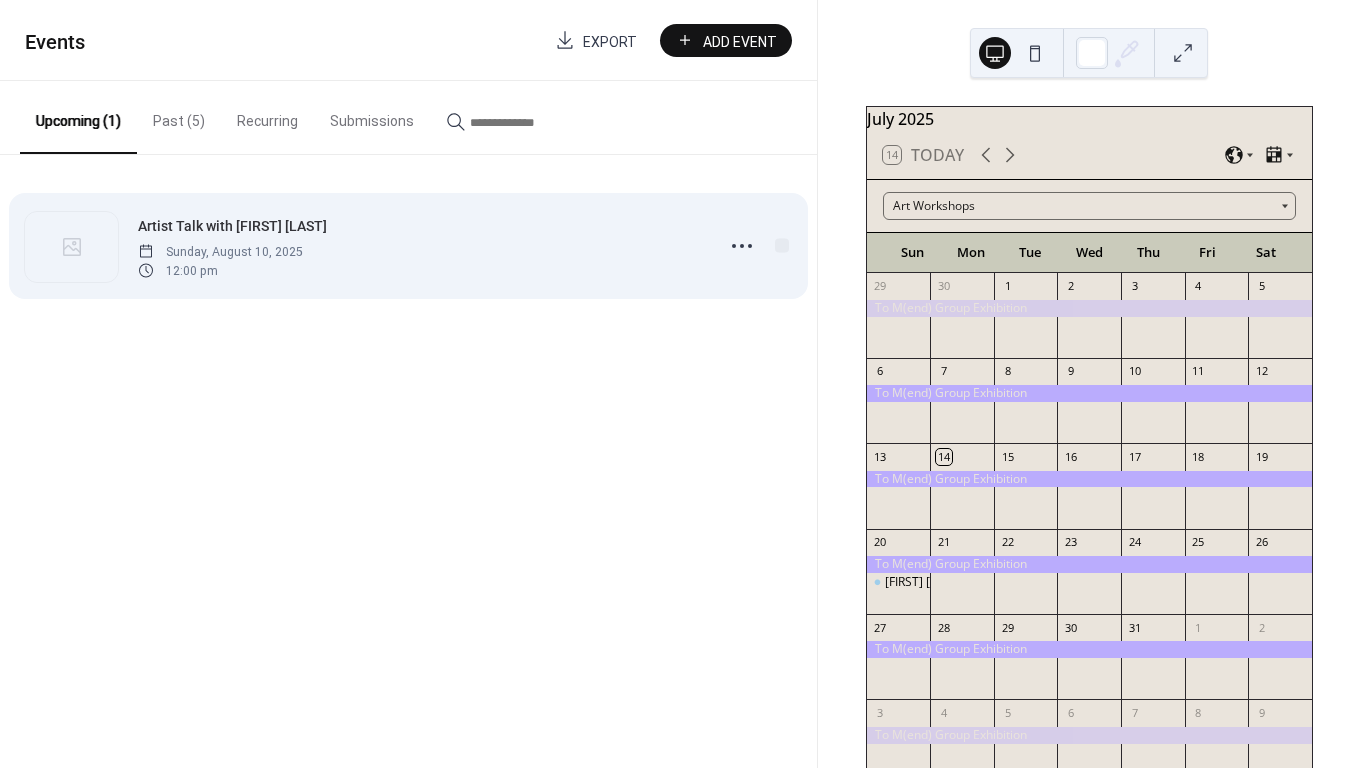 click on "Sunday, August 10, 2025" at bounding box center [220, 252] 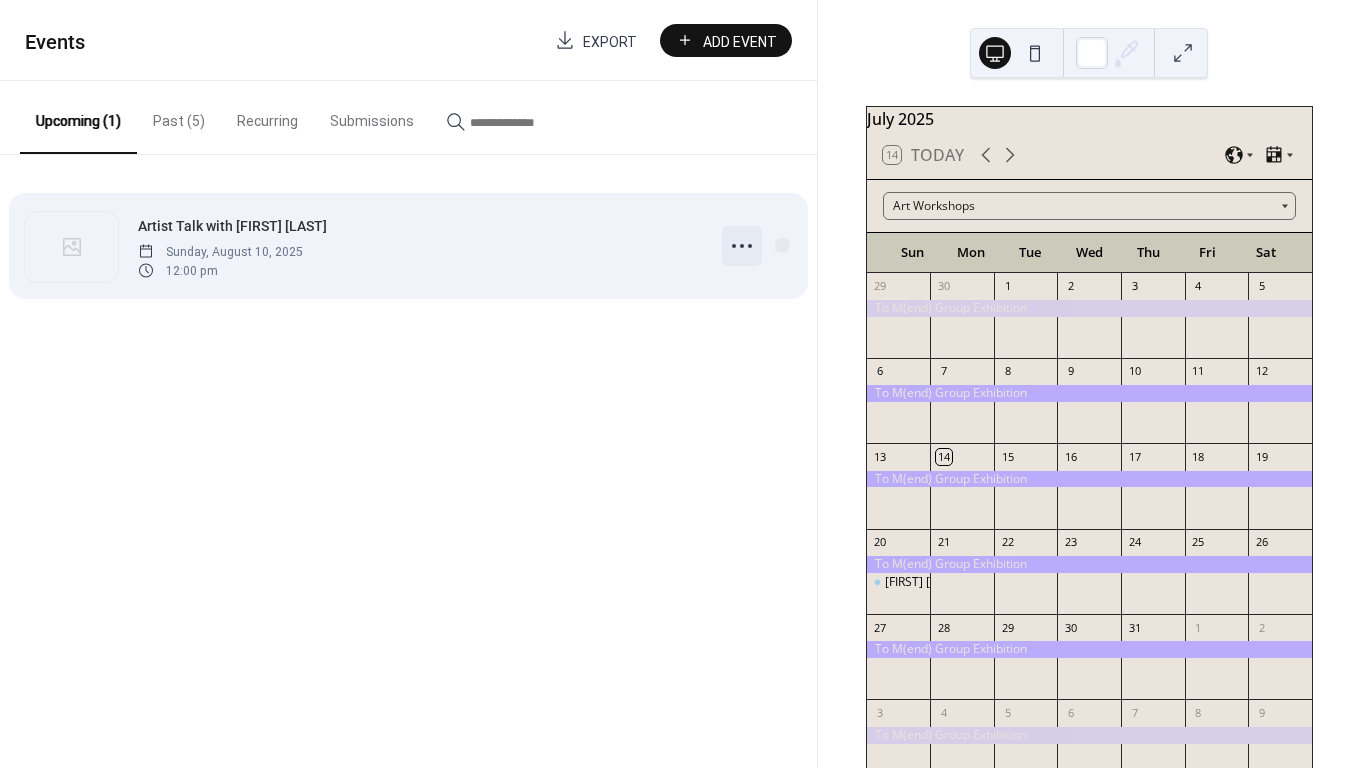 click 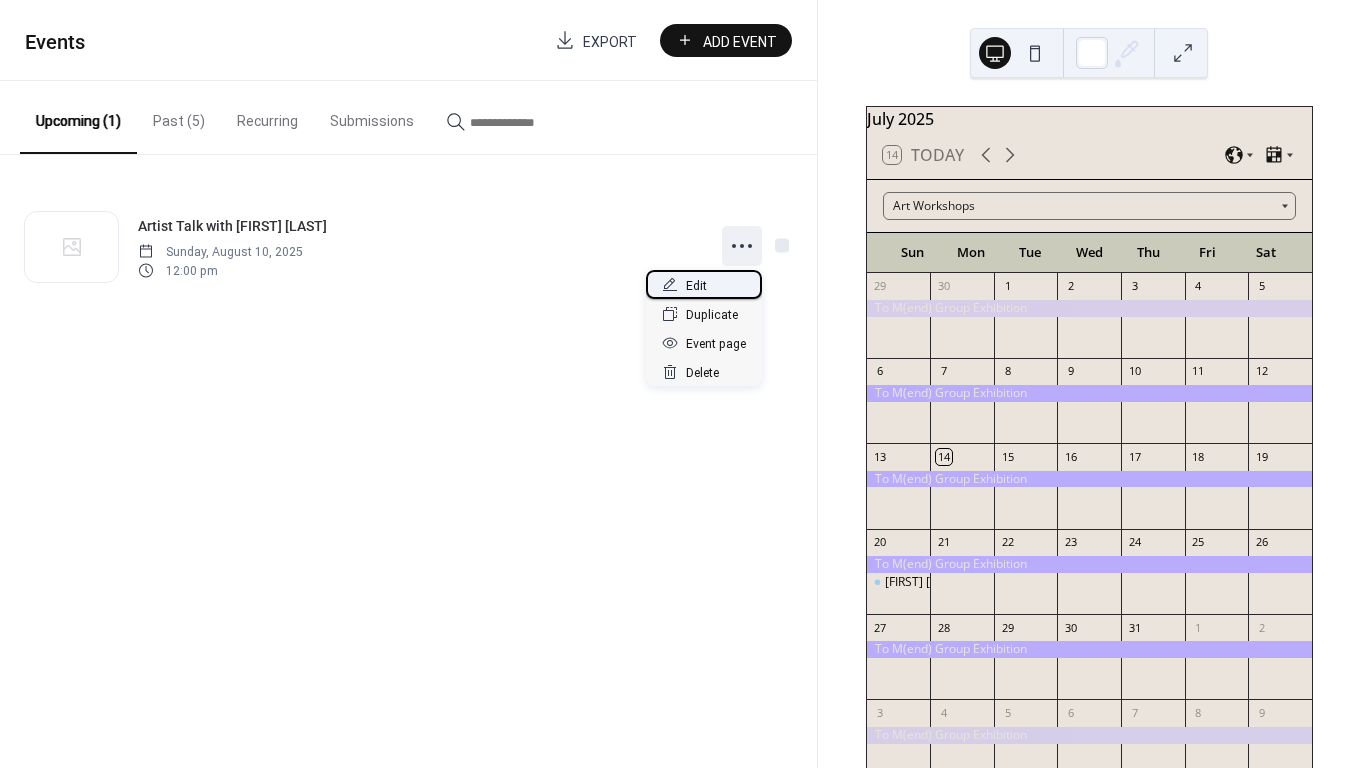 click on "Edit" at bounding box center (704, 284) 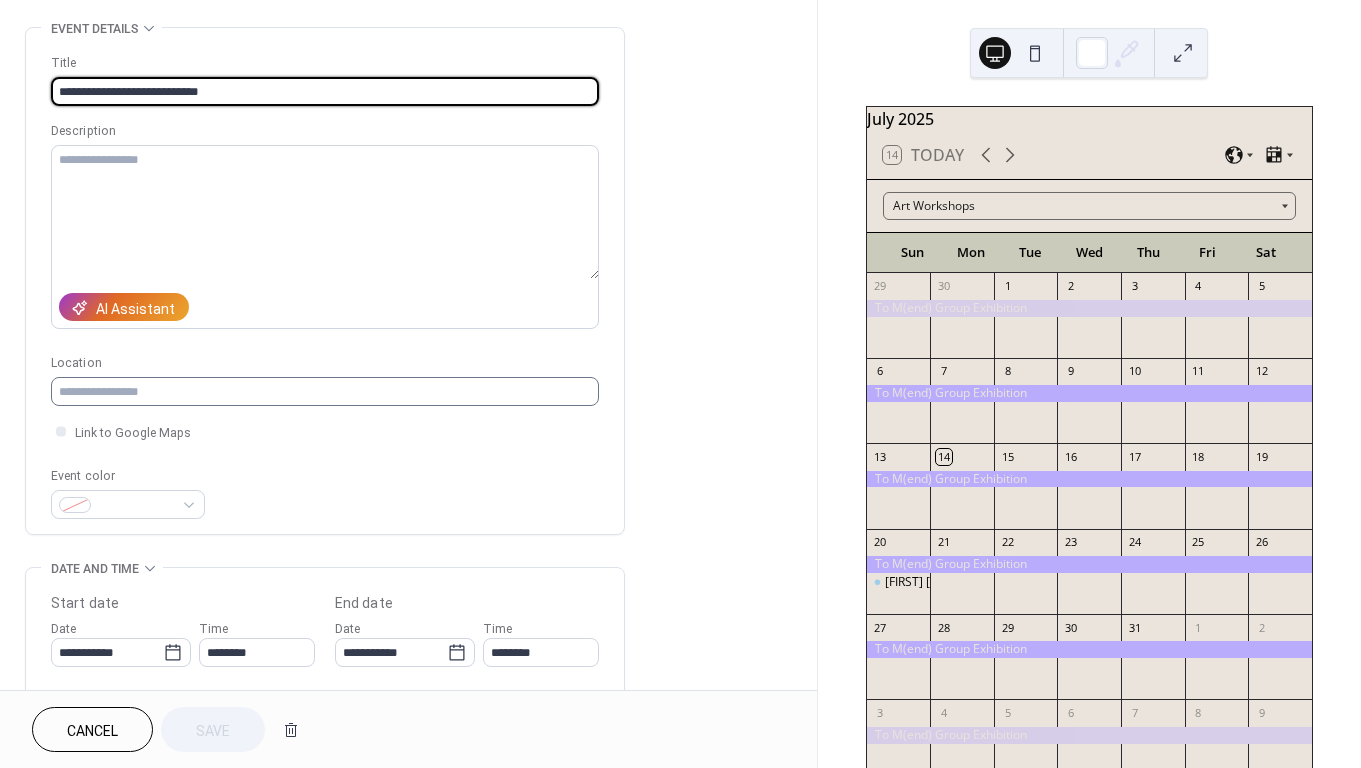 scroll, scrollTop: 198, scrollLeft: 0, axis: vertical 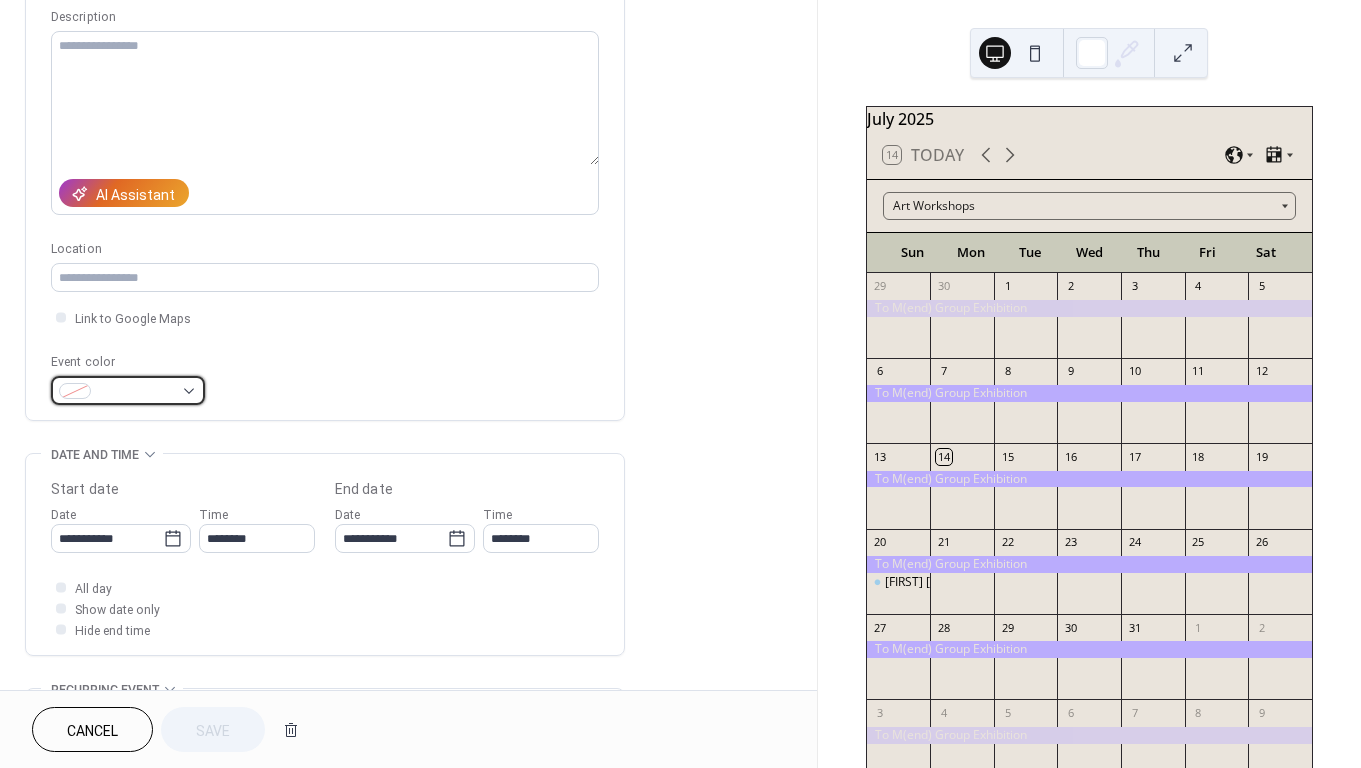 click at bounding box center [136, 392] 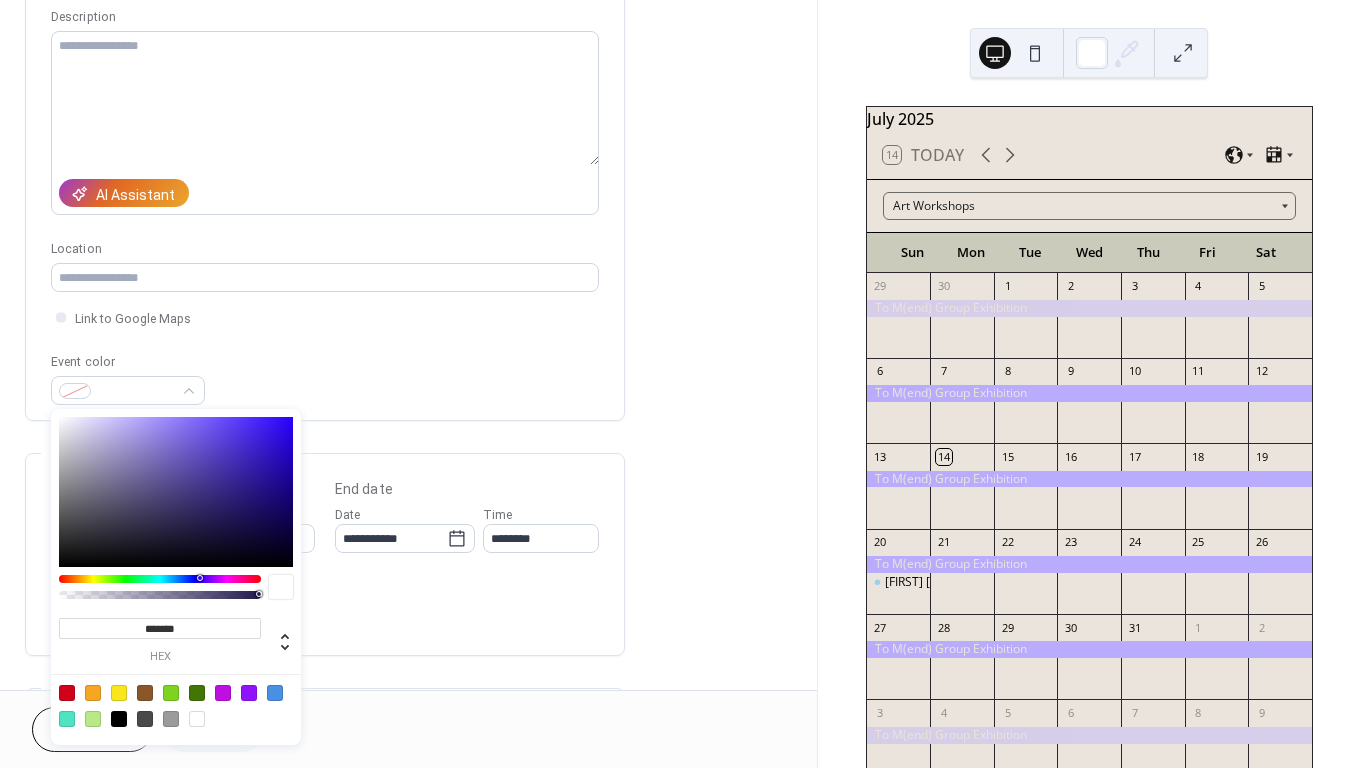 click at bounding box center (93, 719) 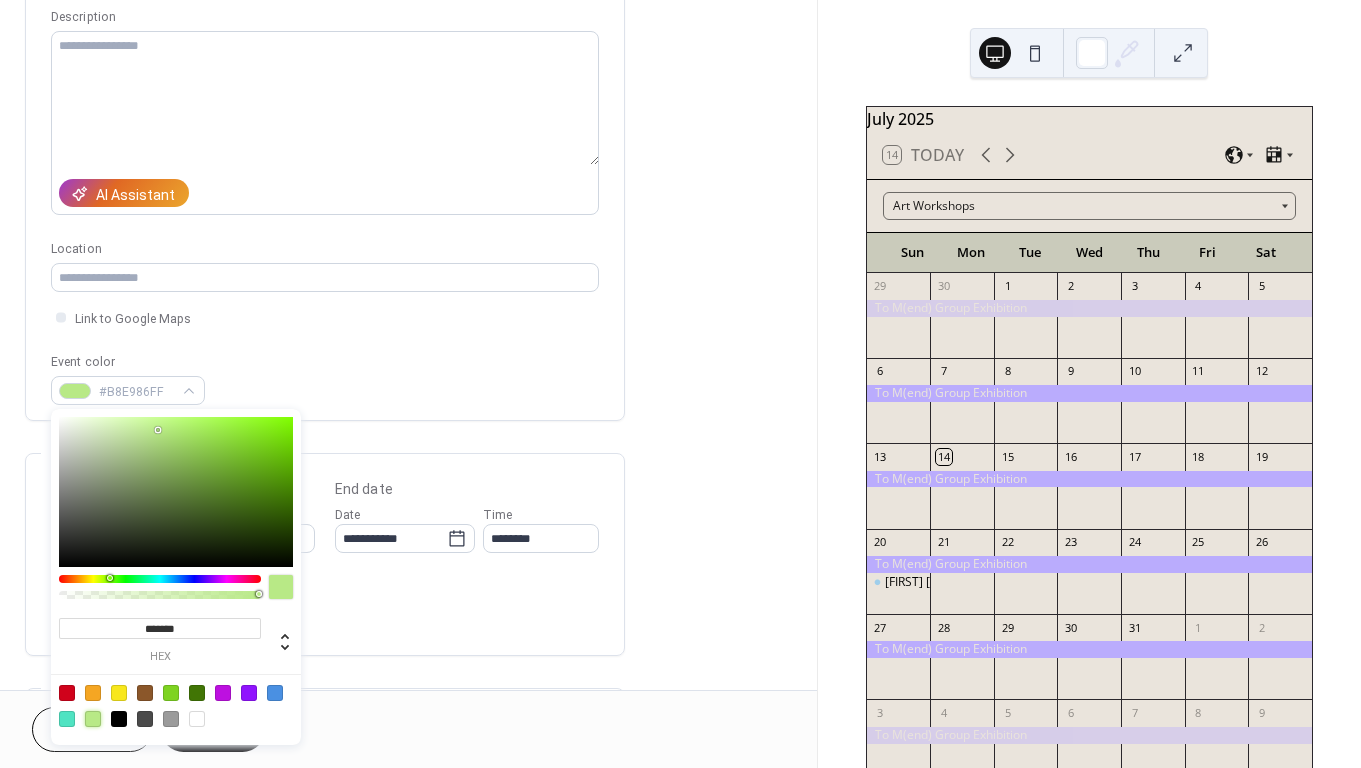 click on "**********" at bounding box center (325, 172) 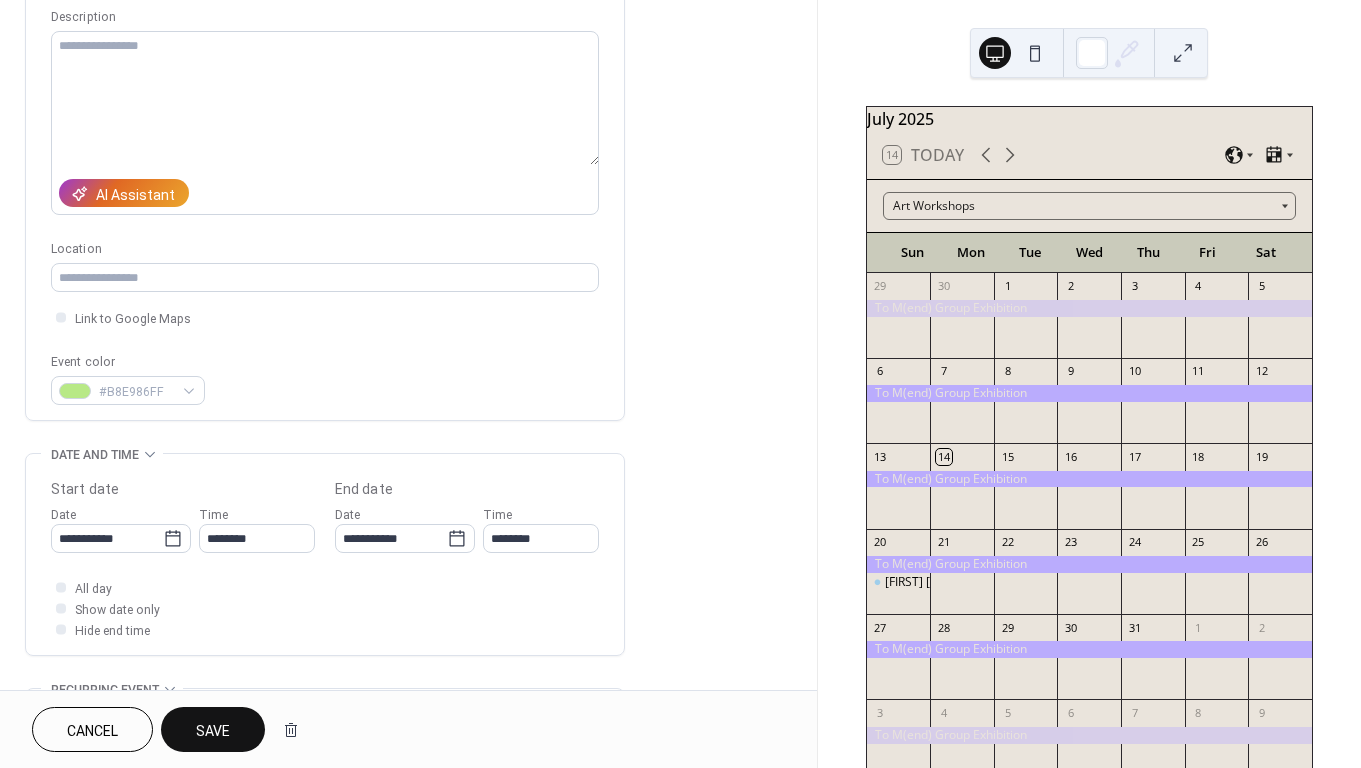 click on "Save" at bounding box center [213, 729] 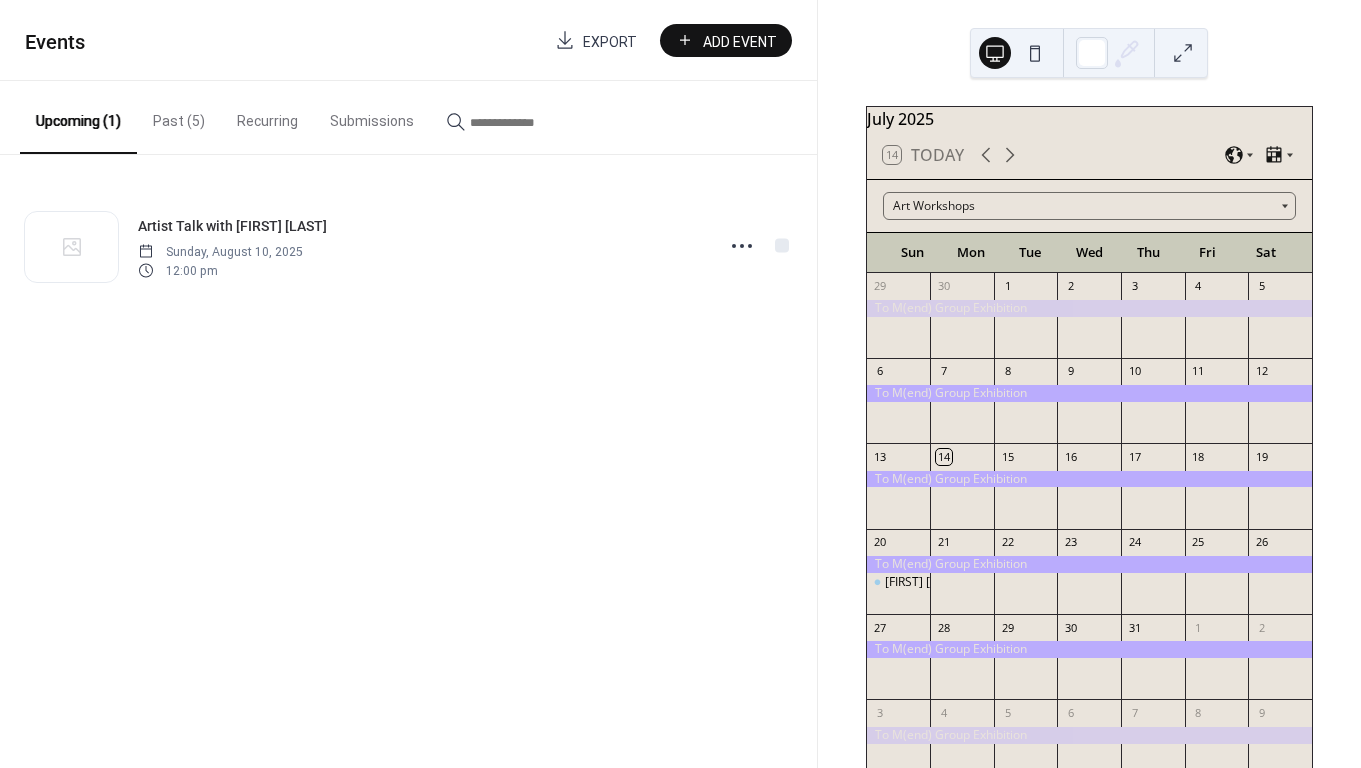 scroll, scrollTop: 0, scrollLeft: 0, axis: both 